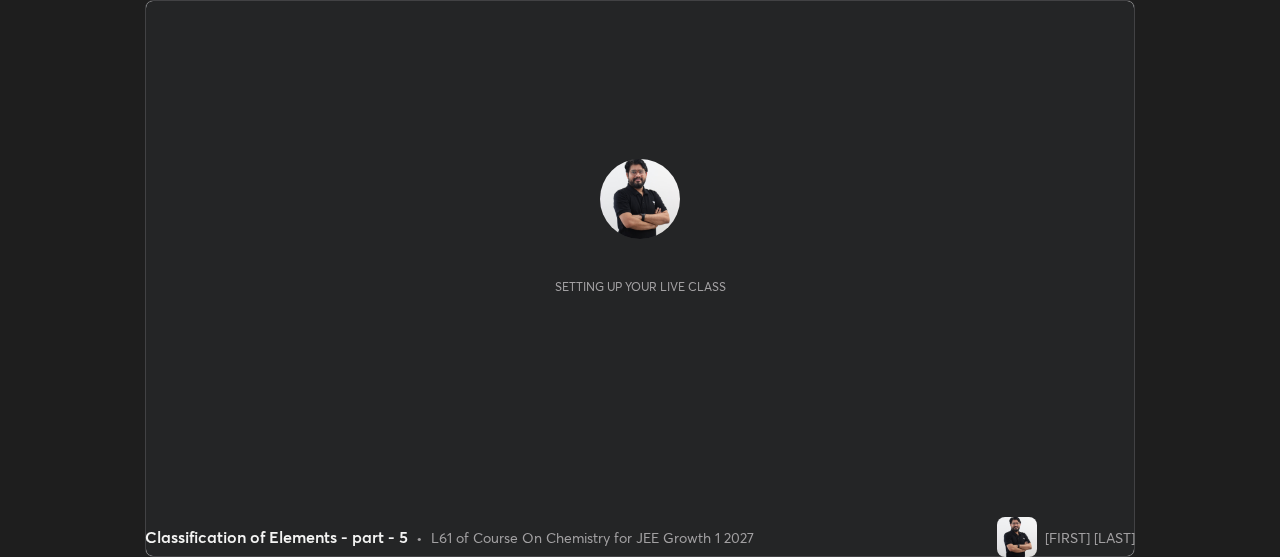 scroll, scrollTop: 0, scrollLeft: 0, axis: both 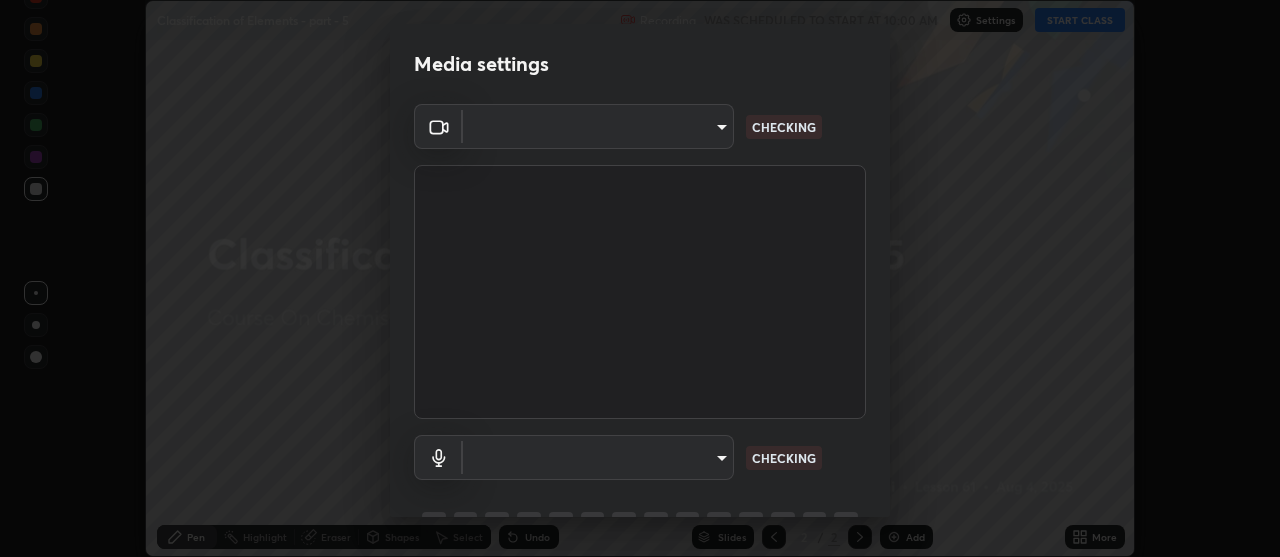 type on "4eebad9fb2b760257747d3faba0537f77ebfd590b97cb0ff6e10e17389be776b" 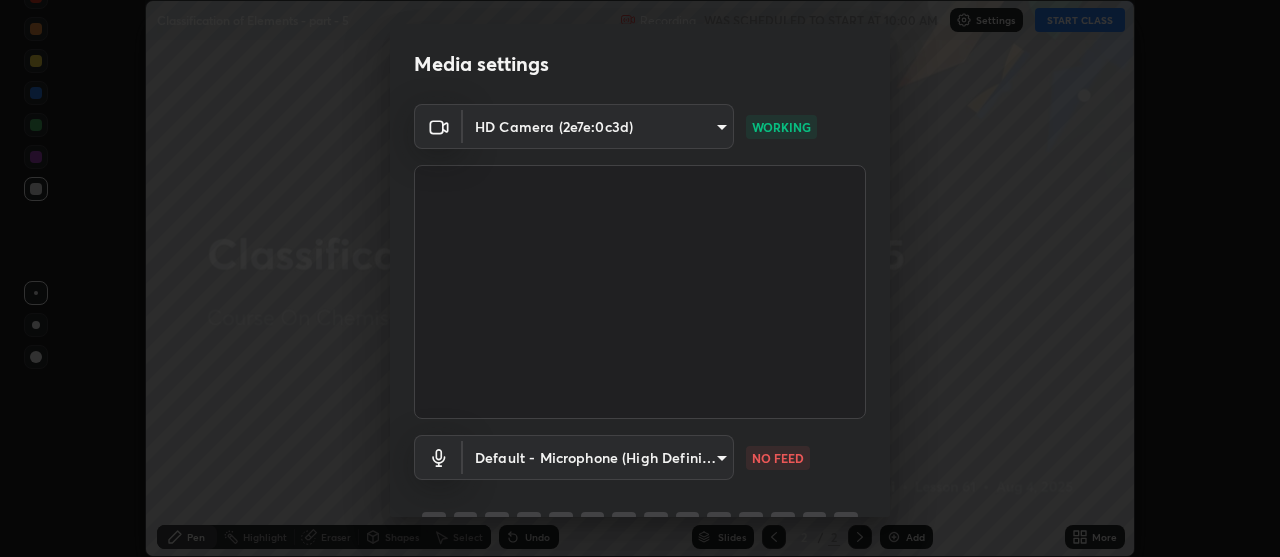 click on "Erase all Classification of Elements - part - 5 Recording WAS SCHEDULED TO START AT  10:00 AM Settings START CLASS Setting up your live class Classification of Elements - part - 5 • L61 of Course On Chemistry for JEE Growth 1 2027 [FIRST] [LAST] Pen Highlight Eraser Shapes Select Undo Slides 2 / 2 Add More No doubts shared Encourage your learners to ask a doubt for better clarity Report an issue Reason for reporting Buffering Chat not working Audio - Video sync issue Educator video quality low ​ Attach an image Report Media settings HD Camera (2e7e:0c3d) 4eebad9fb2b760257747d3faba0537f77ebfd590b97cb0ff6e10e17389be776b WORKING Default - Microphone (High Definition Audio Device) default NO FEED 1 / 5 Next" at bounding box center [640, 278] 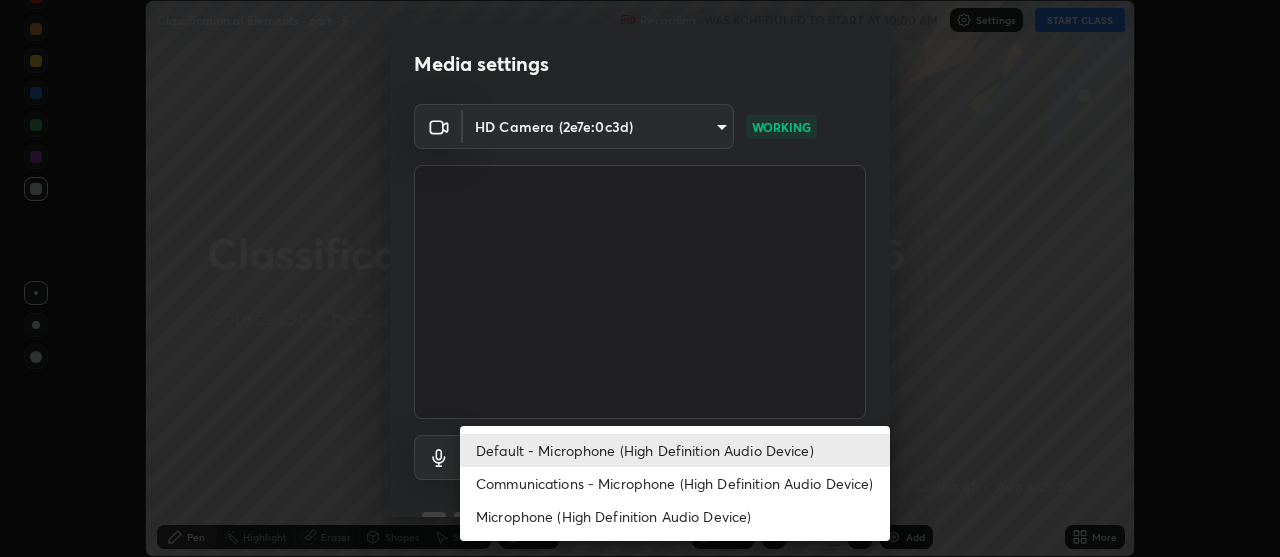 click on "Communications - Microphone (High Definition Audio Device)" at bounding box center (675, 483) 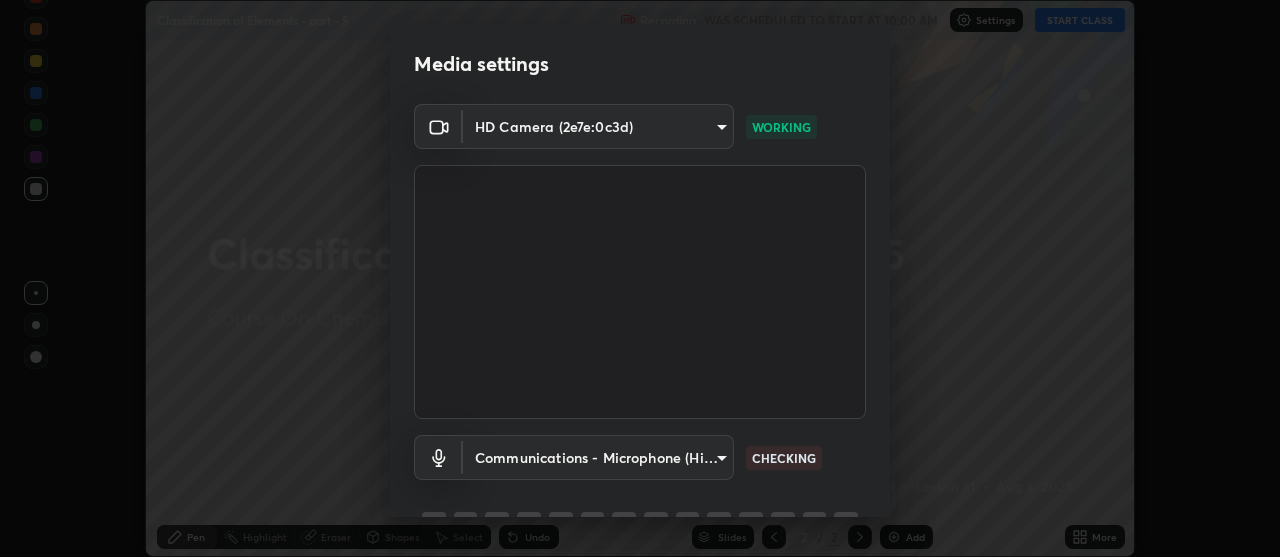 click on "Erase all Classification of Elements - part - 5 Recording WAS SCHEDULED TO START AT  10:00 AM Settings START CLASS Setting up your live class Classification of Elements - part - 5 • L61 of Course On Chemistry for JEE Growth 1 2027 [FIRST] [LAST] Pen Highlight Eraser Shapes Select Undo Slides 2 / 2 Add More No doubts shared Encourage your learners to ask a doubt for better clarity Report an issue Reason for reporting Buffering Chat not working Audio - Video sync issue Educator video quality low ​ Attach an image Report Media settings HD Camera (2e7e:0c3d) 4eebad9fb2b760257747d3faba0537f77ebfd590b97cb0ff6e10e17389be776b WORKING Communications - Microphone (High Definition Audio Device) communications CHECKING 1 / 5 Next" at bounding box center (640, 278) 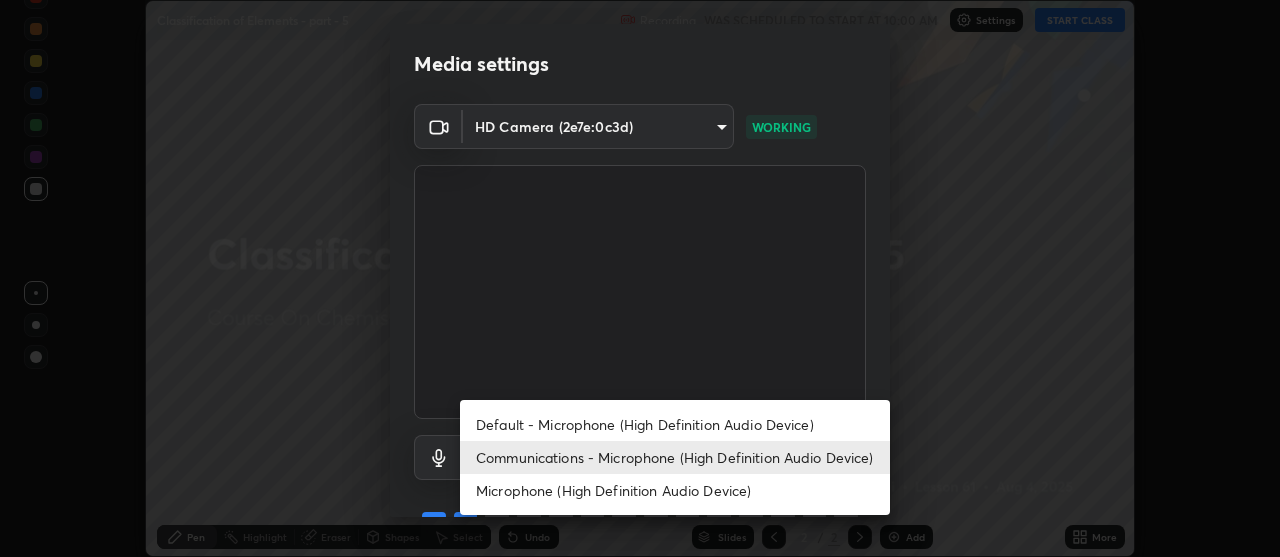 click on "Default - Microphone (High Definition Audio Device)" at bounding box center [675, 424] 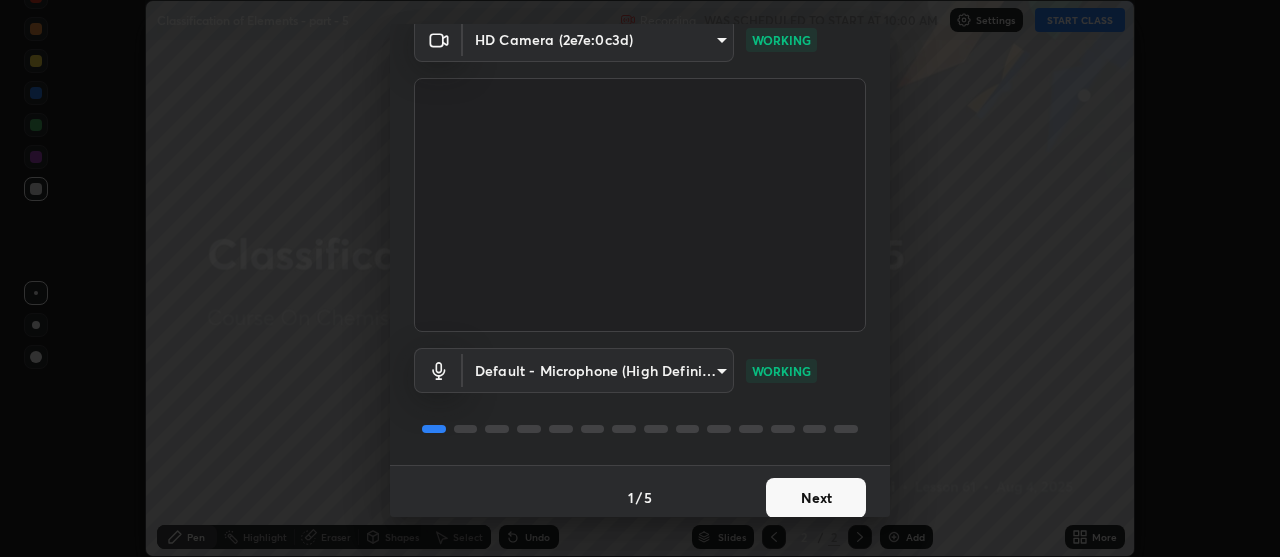 scroll, scrollTop: 99, scrollLeft: 0, axis: vertical 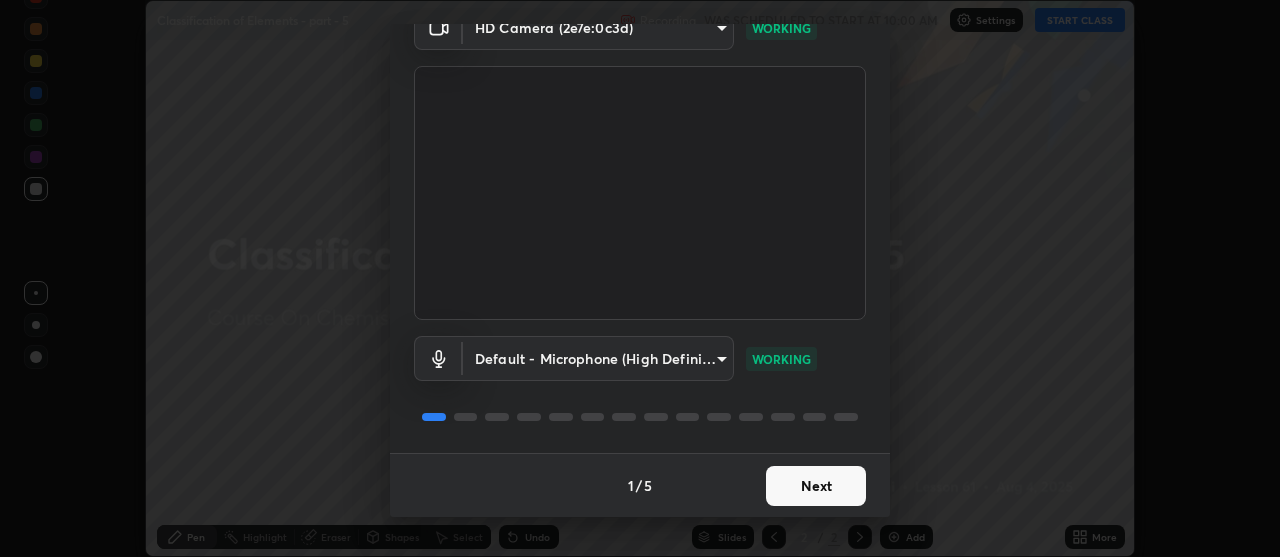 click on "Next" at bounding box center (816, 486) 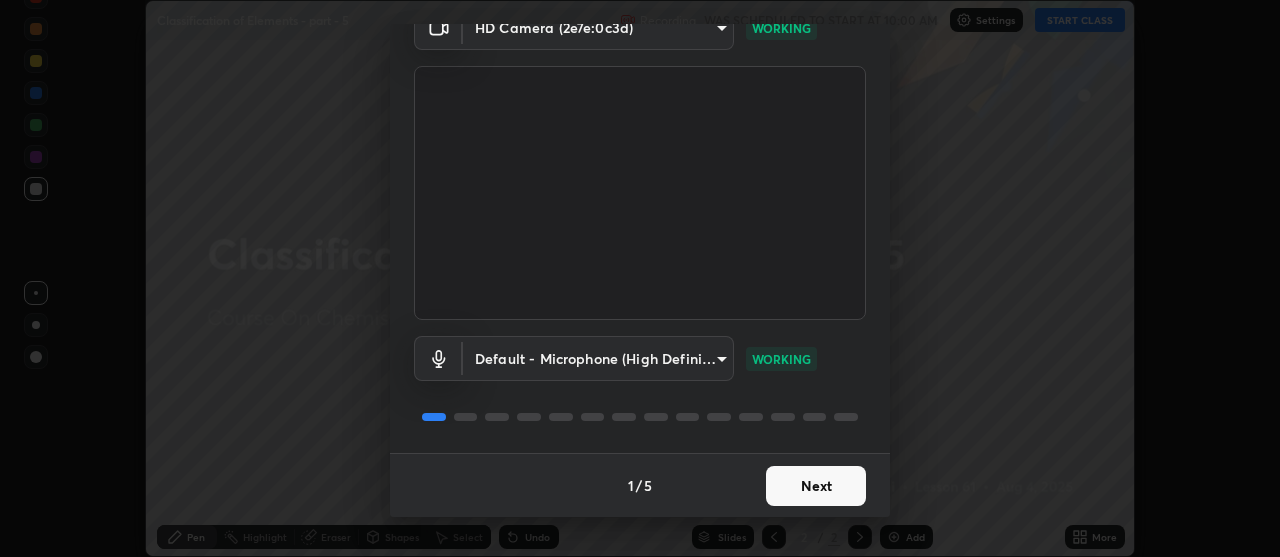 scroll, scrollTop: 0, scrollLeft: 0, axis: both 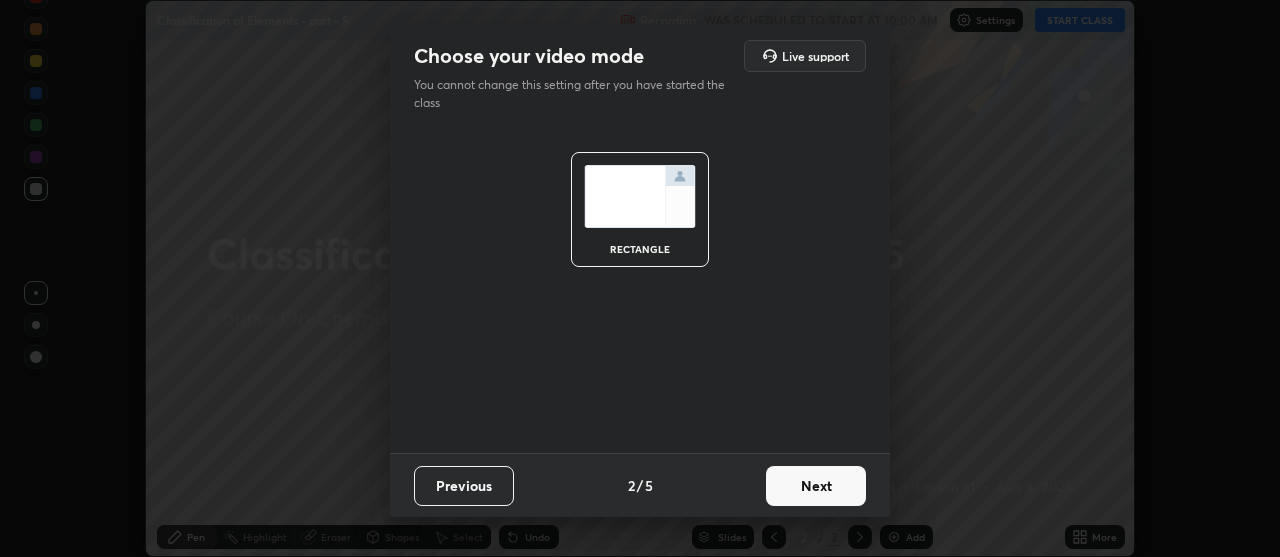 click on "Next" at bounding box center (816, 486) 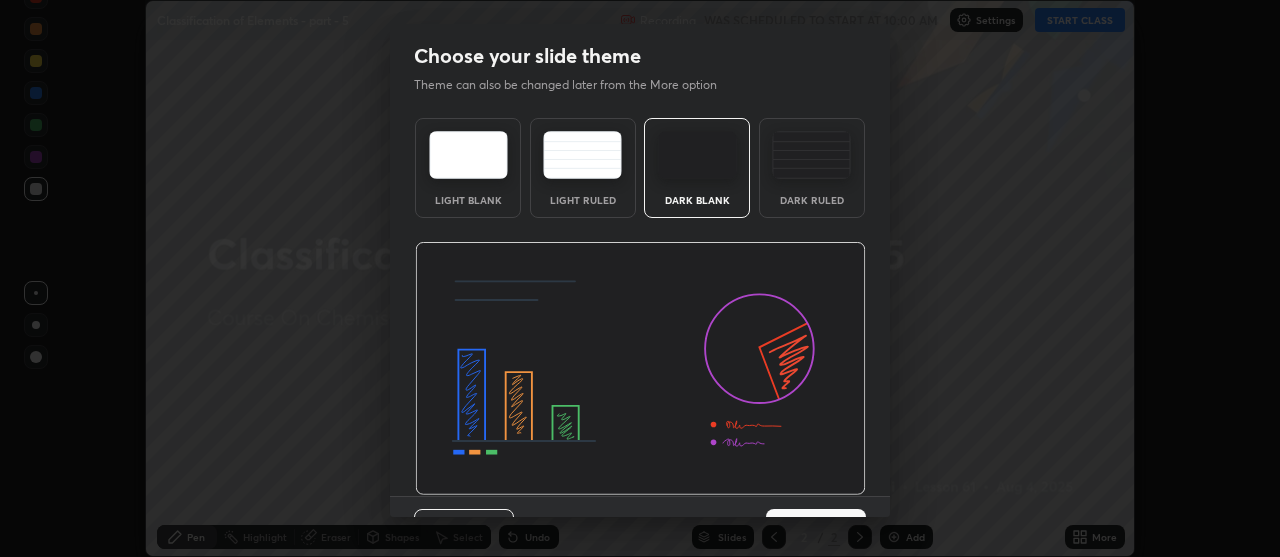 scroll, scrollTop: 43, scrollLeft: 0, axis: vertical 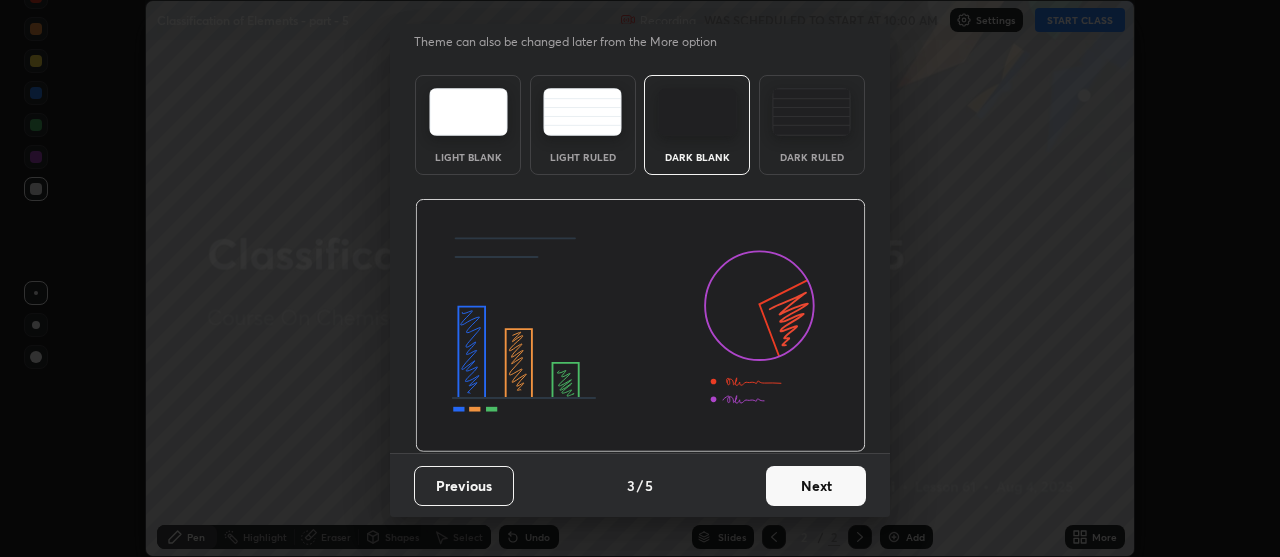 click on "Next" at bounding box center (816, 486) 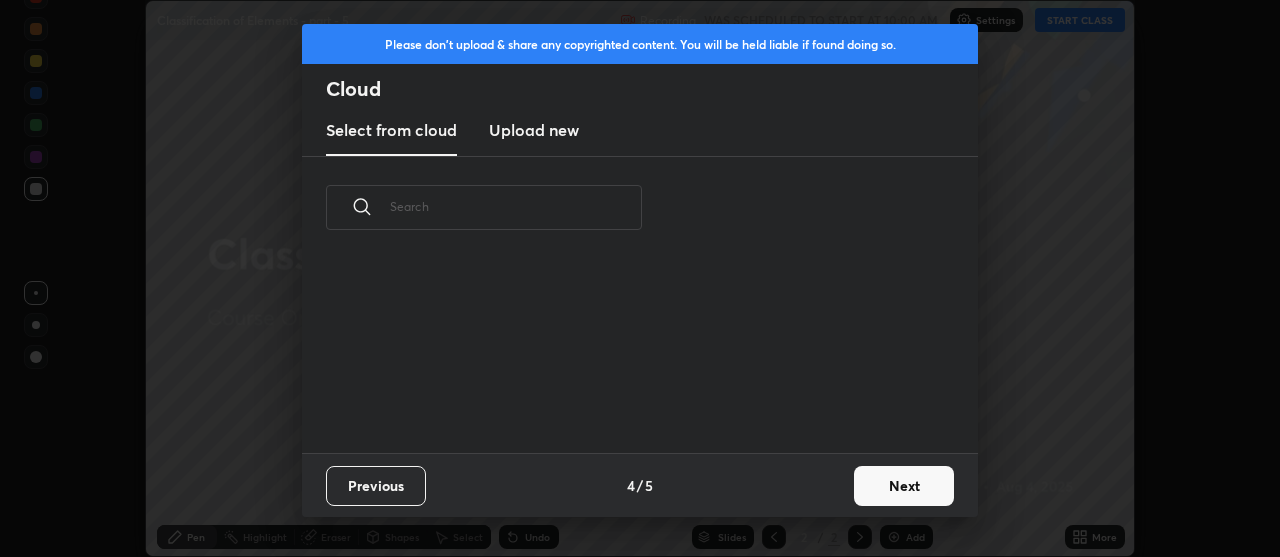 scroll, scrollTop: 0, scrollLeft: 0, axis: both 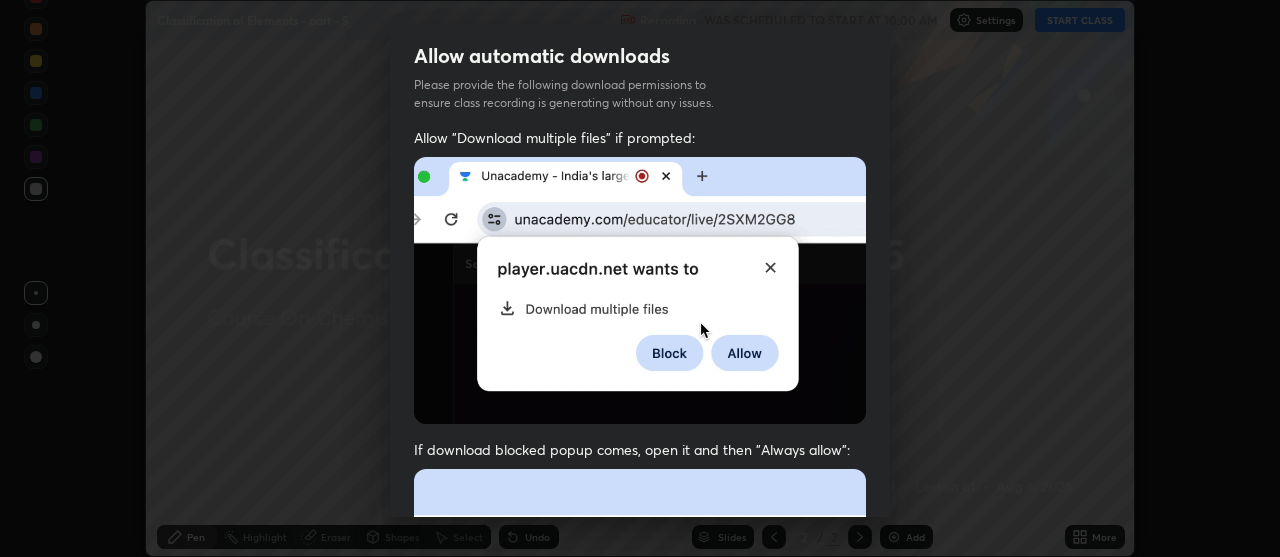 click on "Previous 5 / 5 Done" at bounding box center [640, 1002] 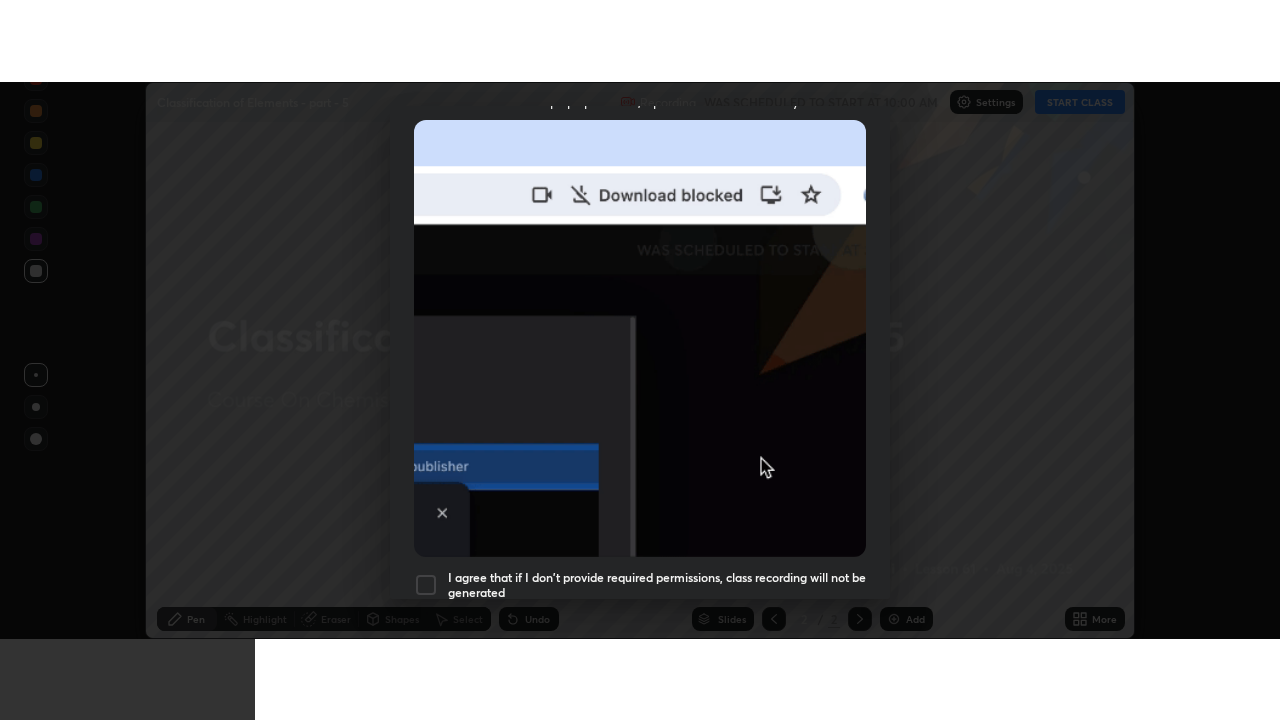 scroll, scrollTop: 507, scrollLeft: 0, axis: vertical 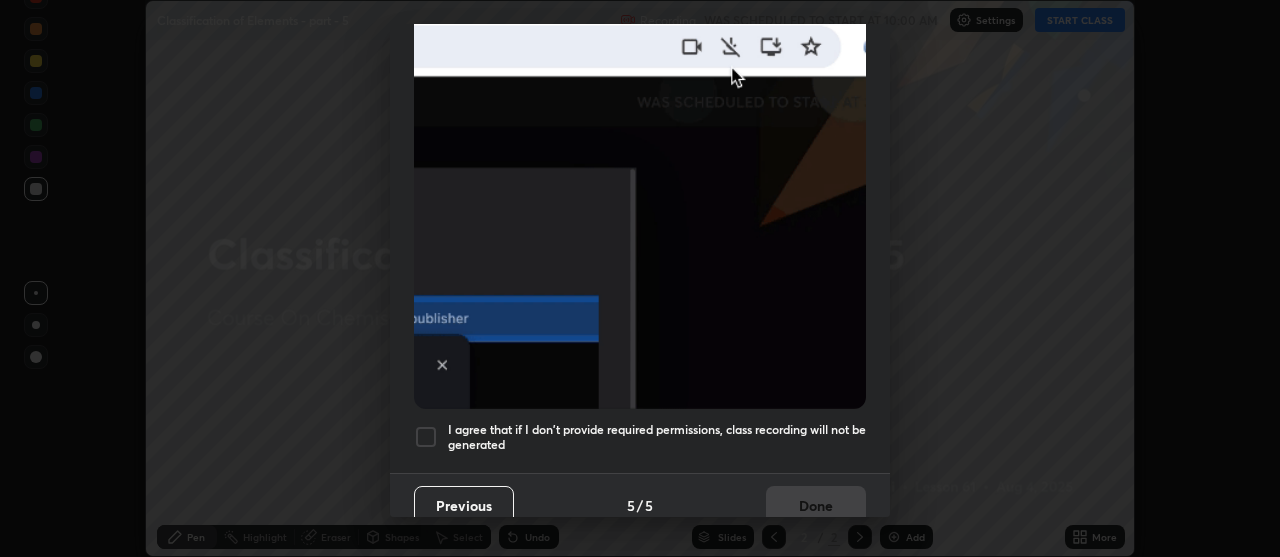 click on "Allow automatic downloads Please provide the following download permissions to ensure class recording is generating without any issues. Allow "Download multiple files" if prompted: If download blocked popup comes, open it and then "Always allow": I agree that if I don't provide required permissions, class recording will not be generated Previous 5 / 5 Done" at bounding box center [640, 278] 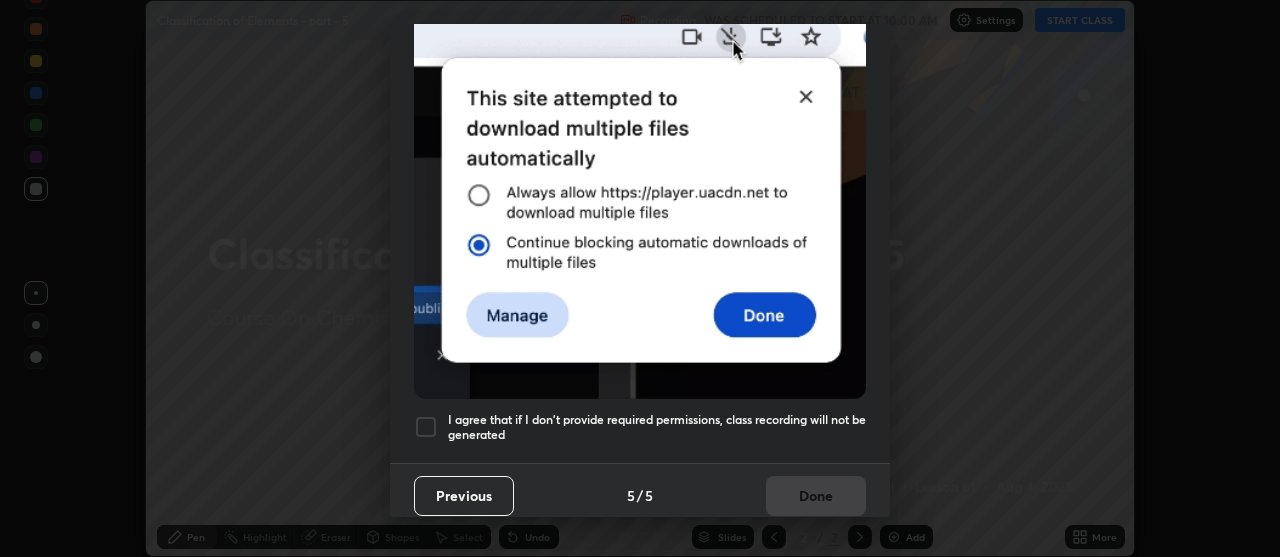 click at bounding box center [426, 427] 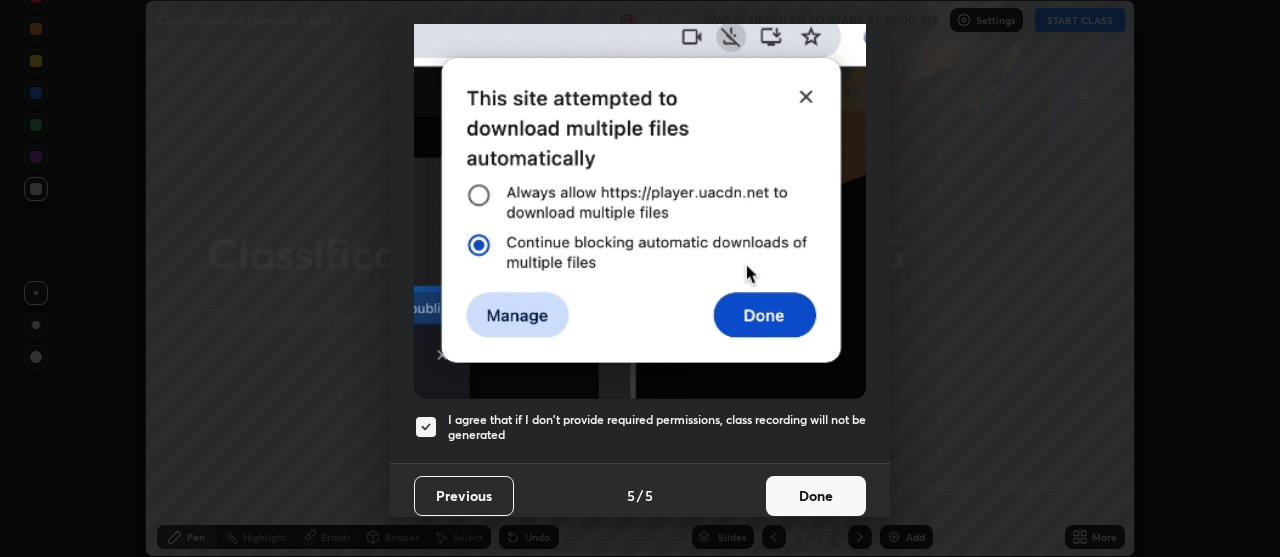 click on "Done" at bounding box center [816, 496] 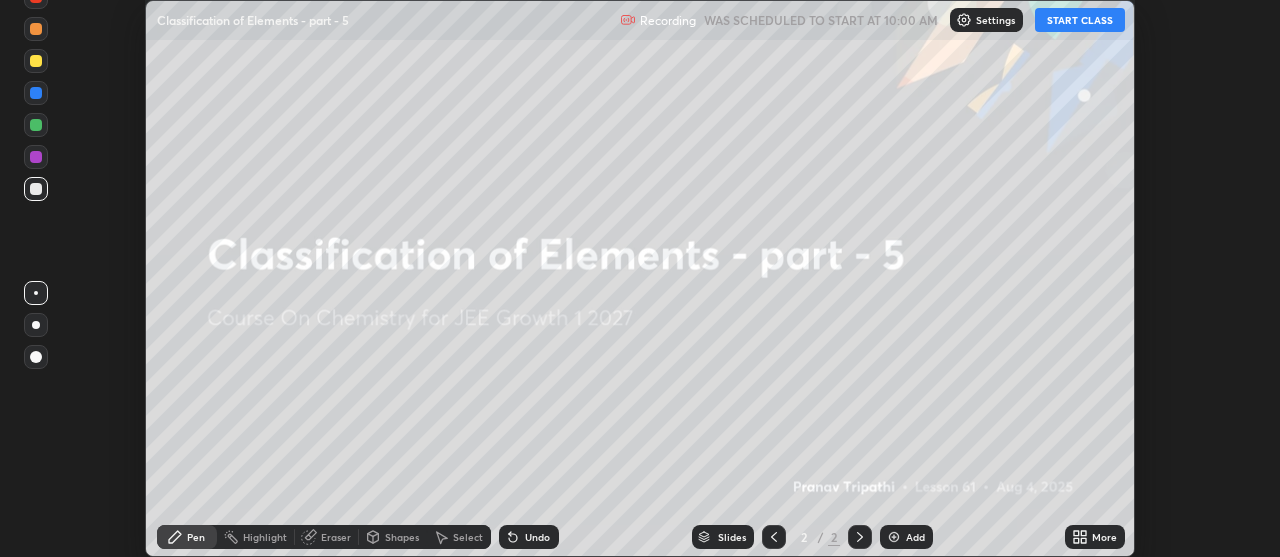 click 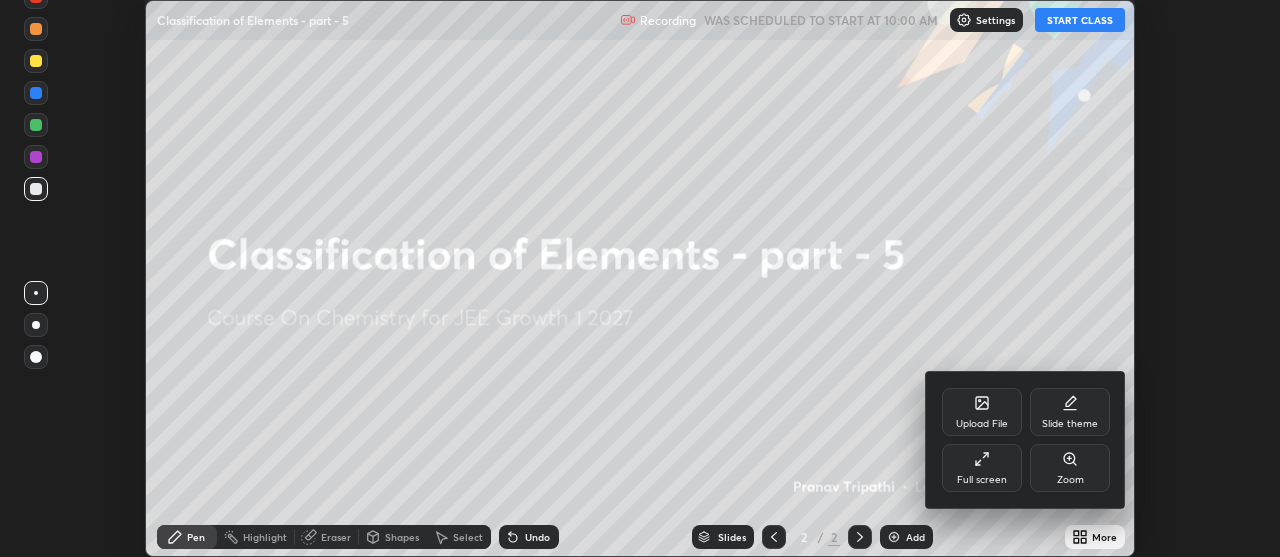 click on "Full screen" at bounding box center [982, 480] 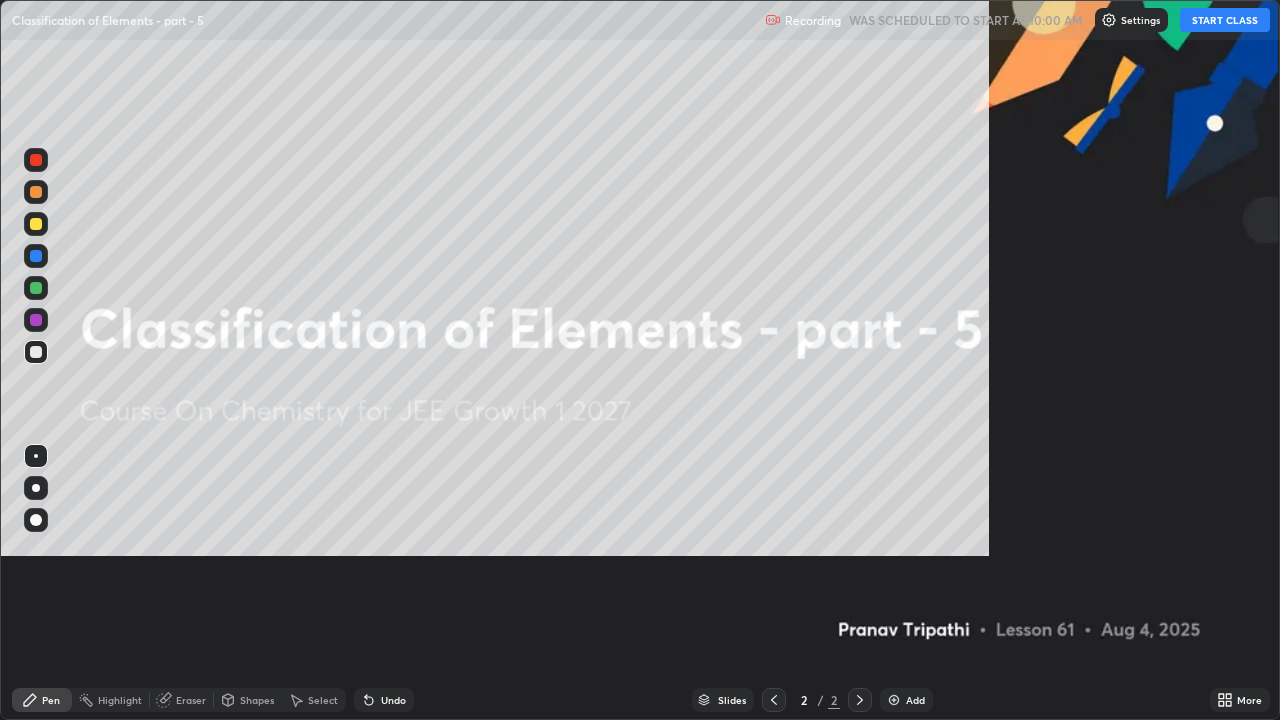 scroll, scrollTop: 99280, scrollLeft: 98720, axis: both 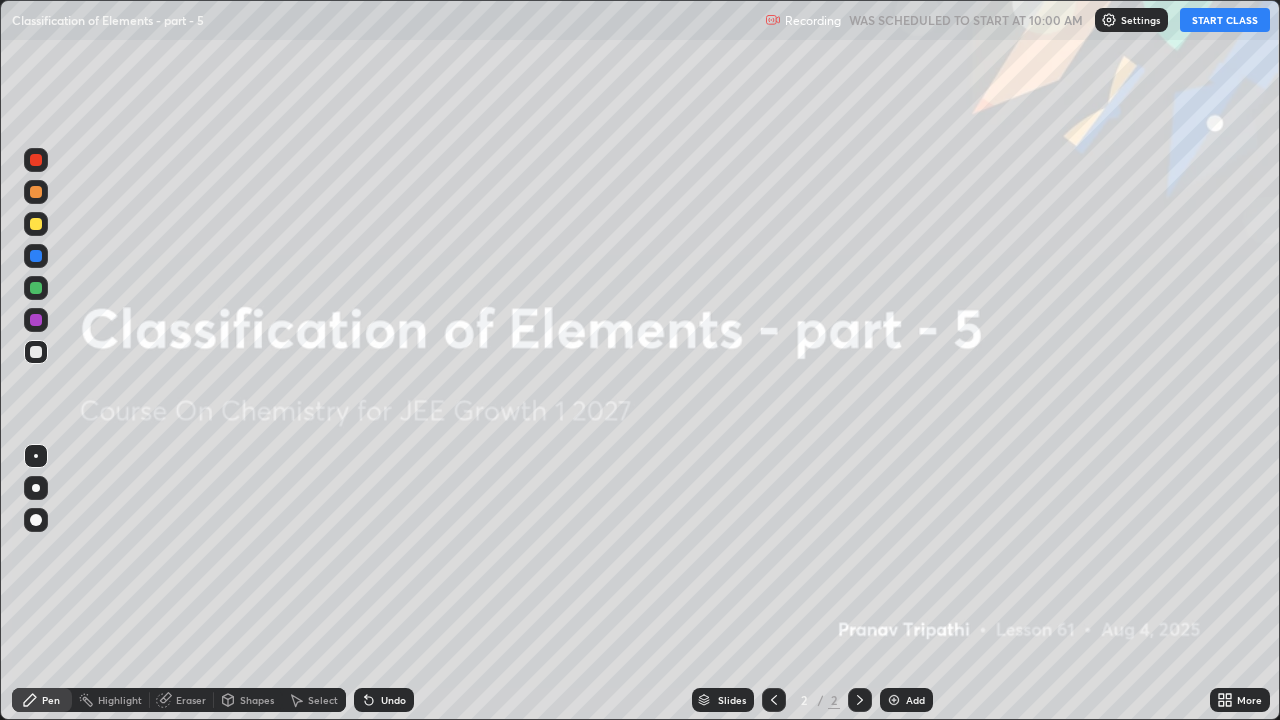 click on "START CLASS" at bounding box center [1225, 20] 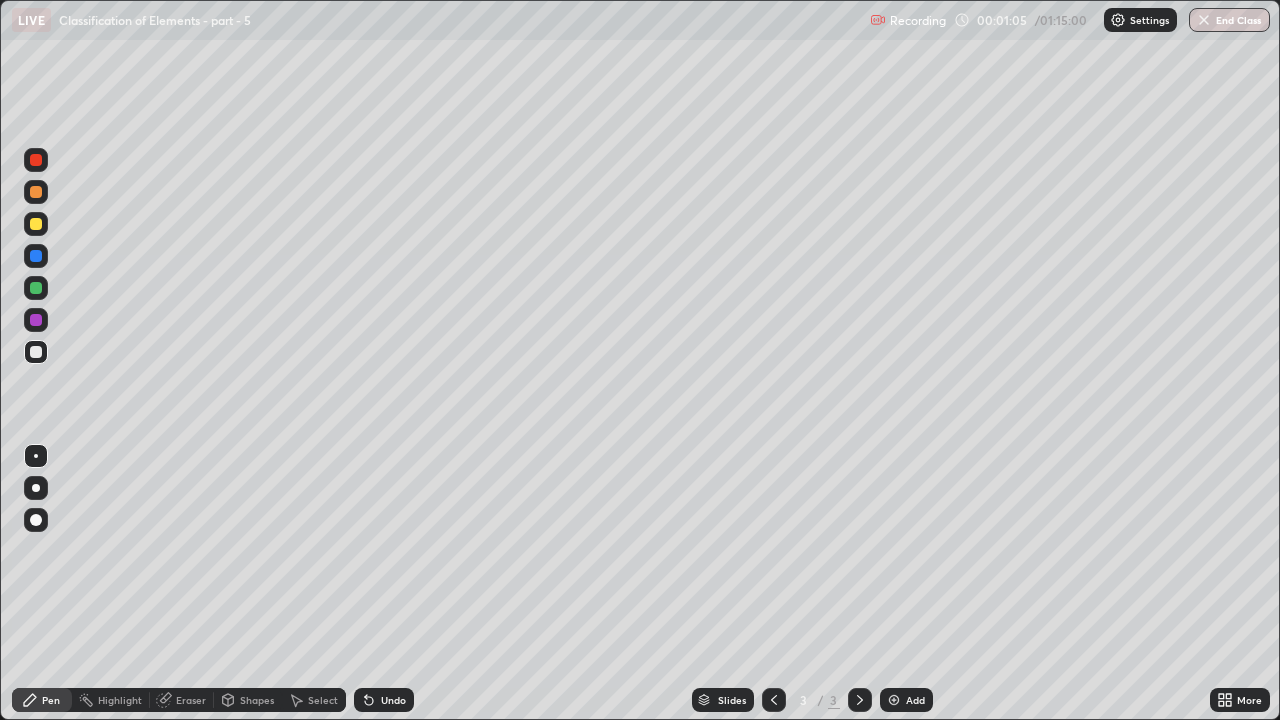 click at bounding box center [36, 288] 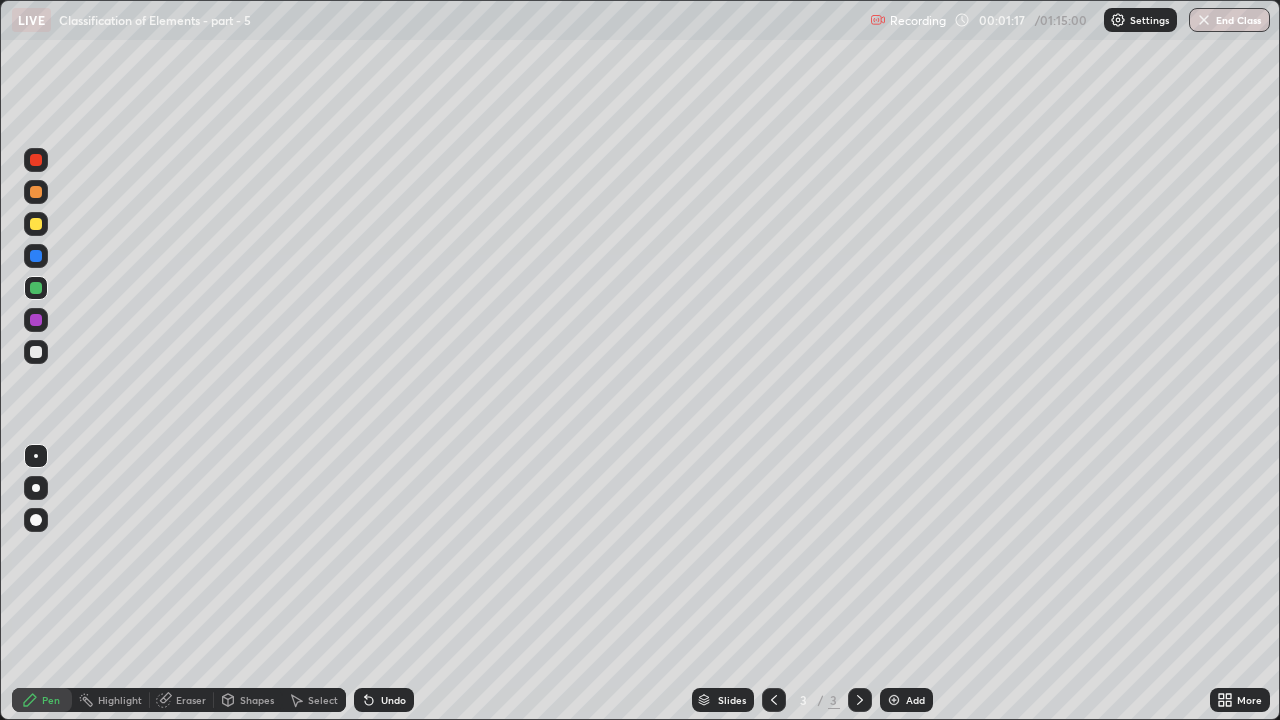 click at bounding box center (36, 256) 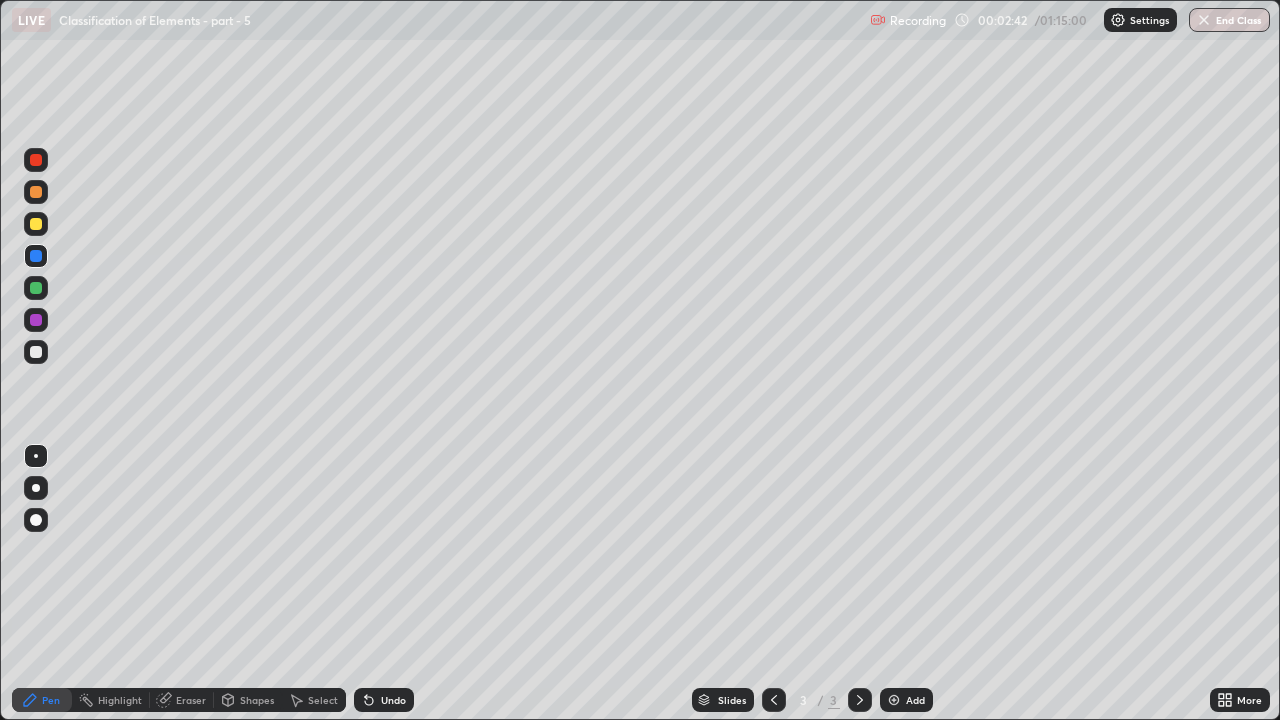 click at bounding box center [36, 320] 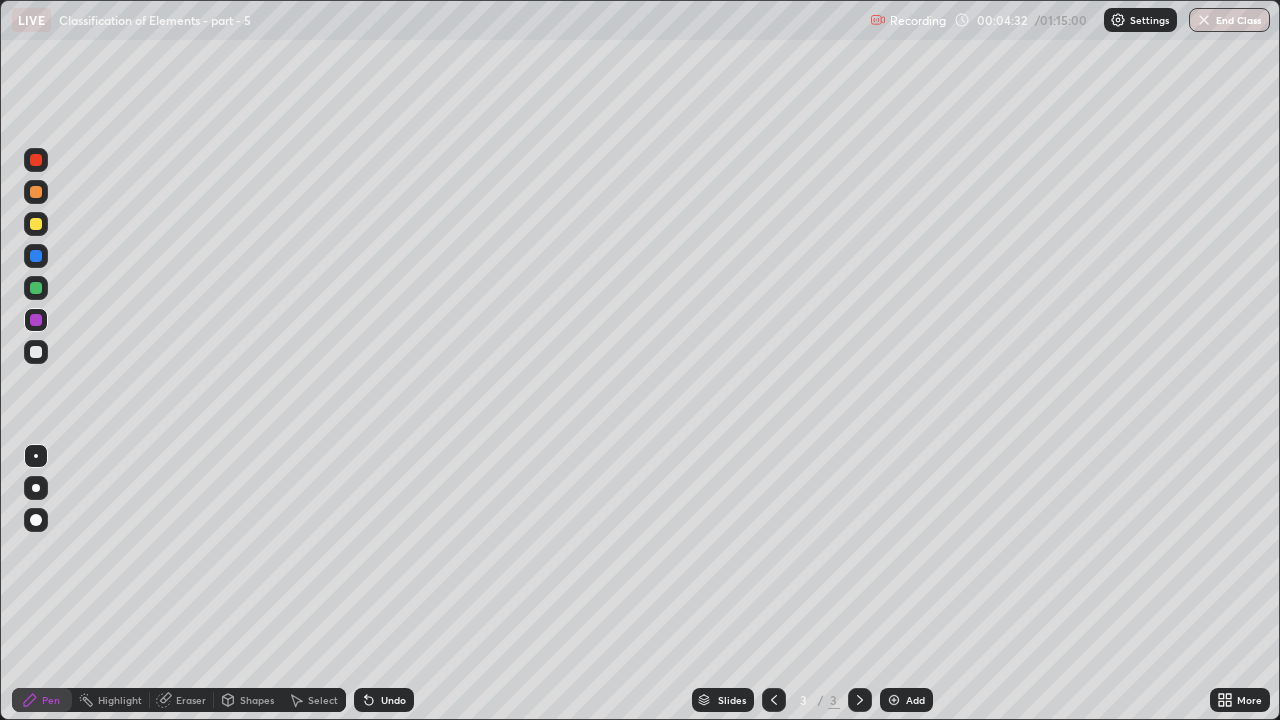 click at bounding box center (36, 224) 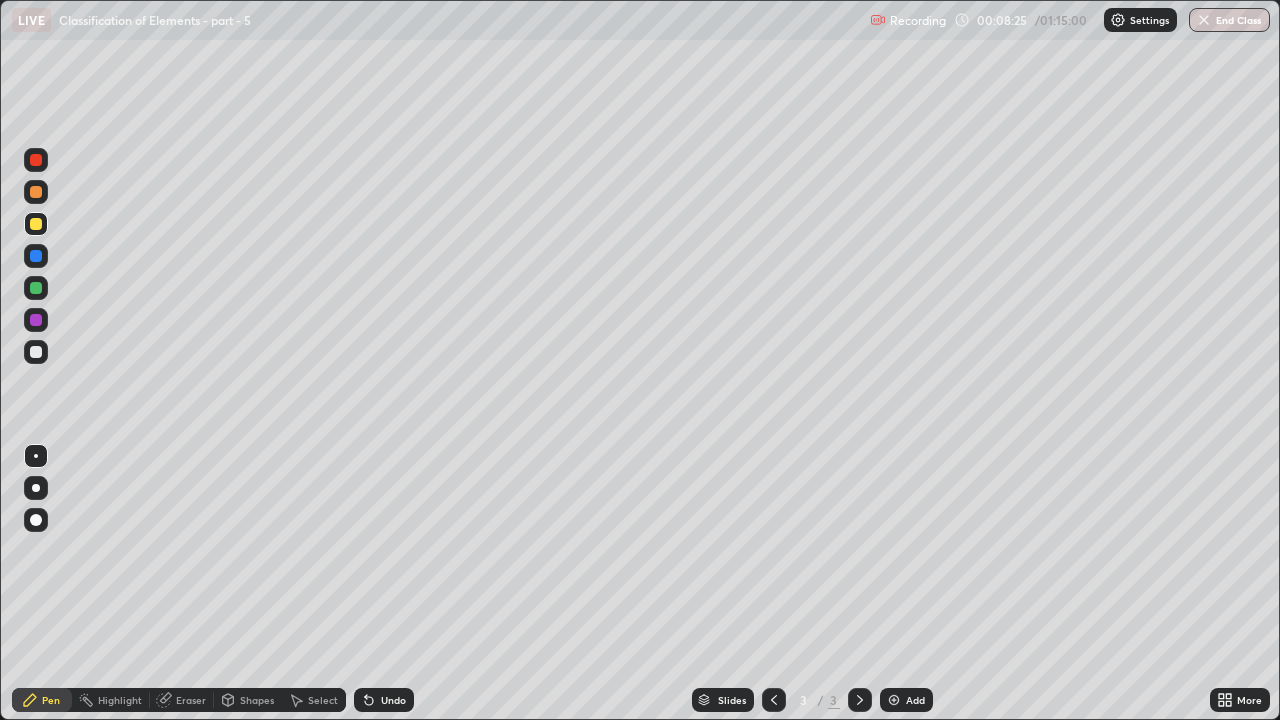click at bounding box center [894, 700] 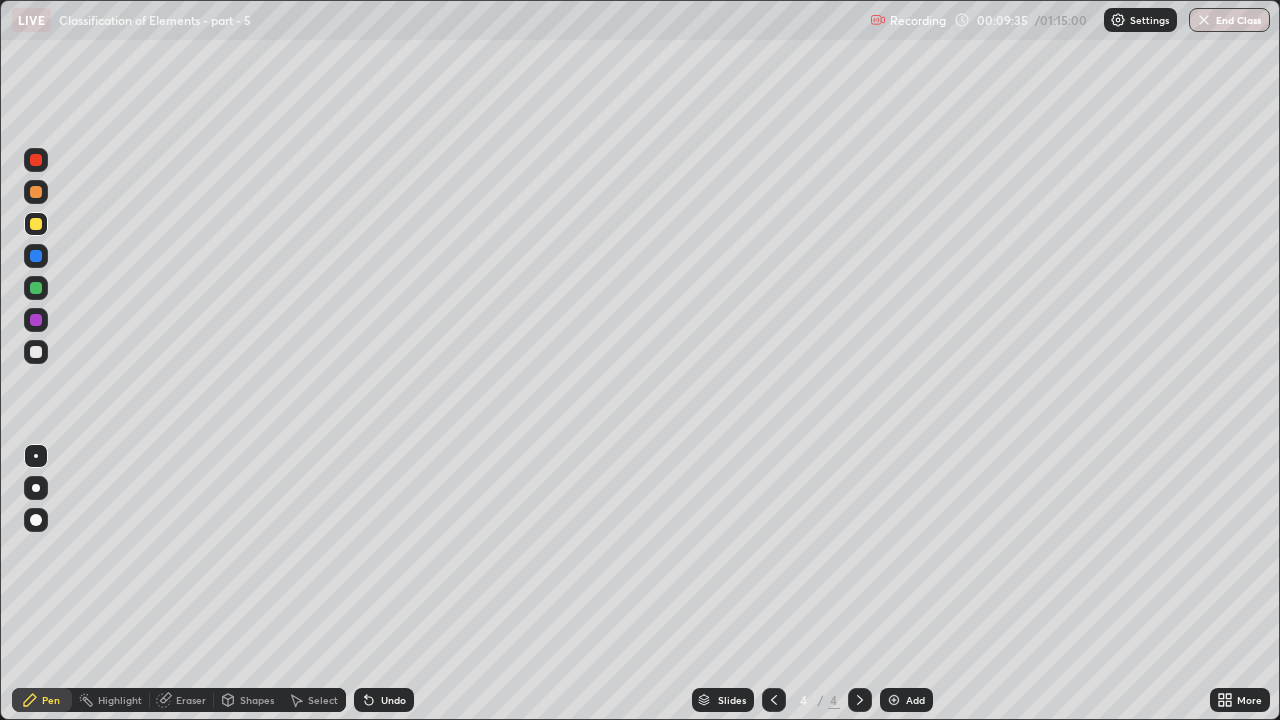 click 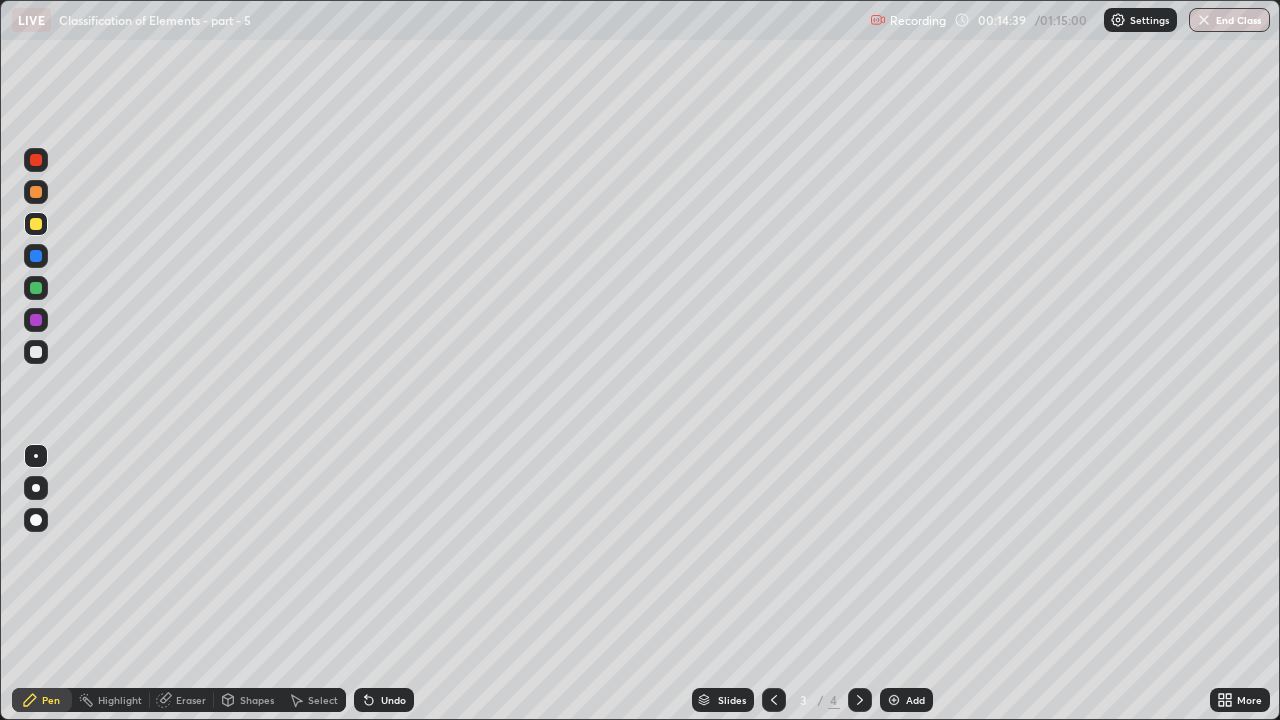 click at bounding box center [36, 560] 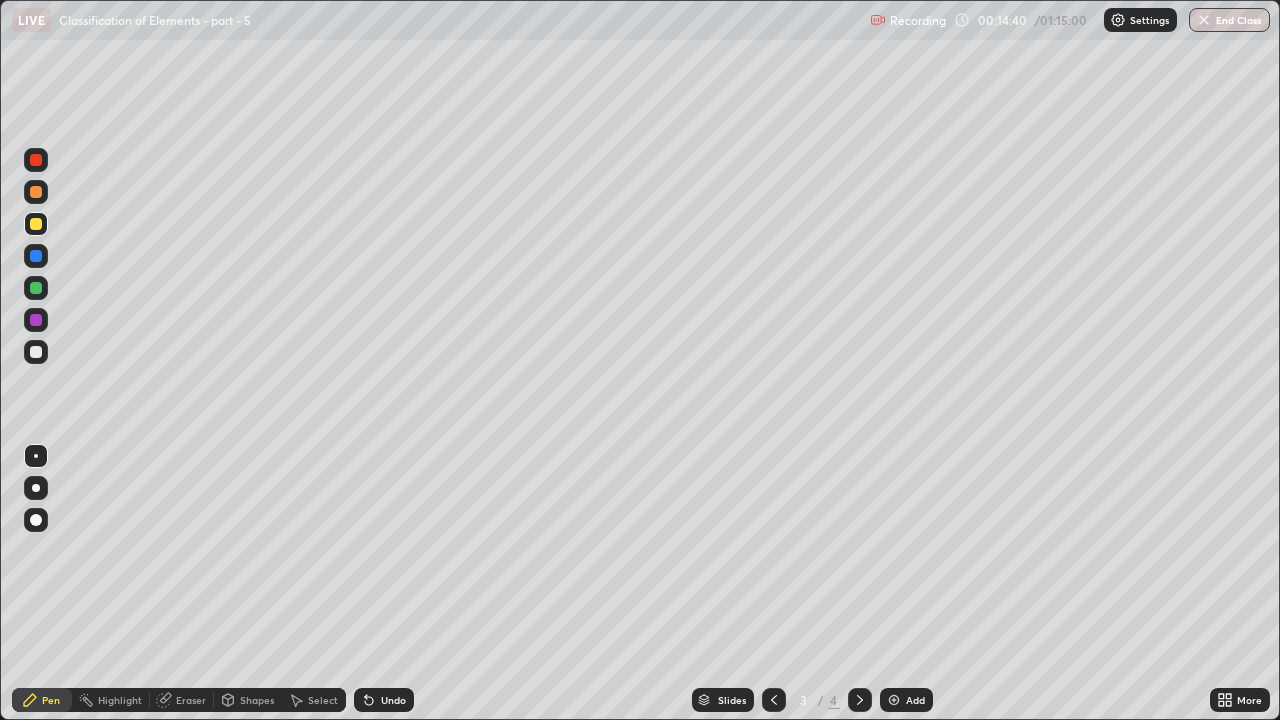 click at bounding box center [36, 560] 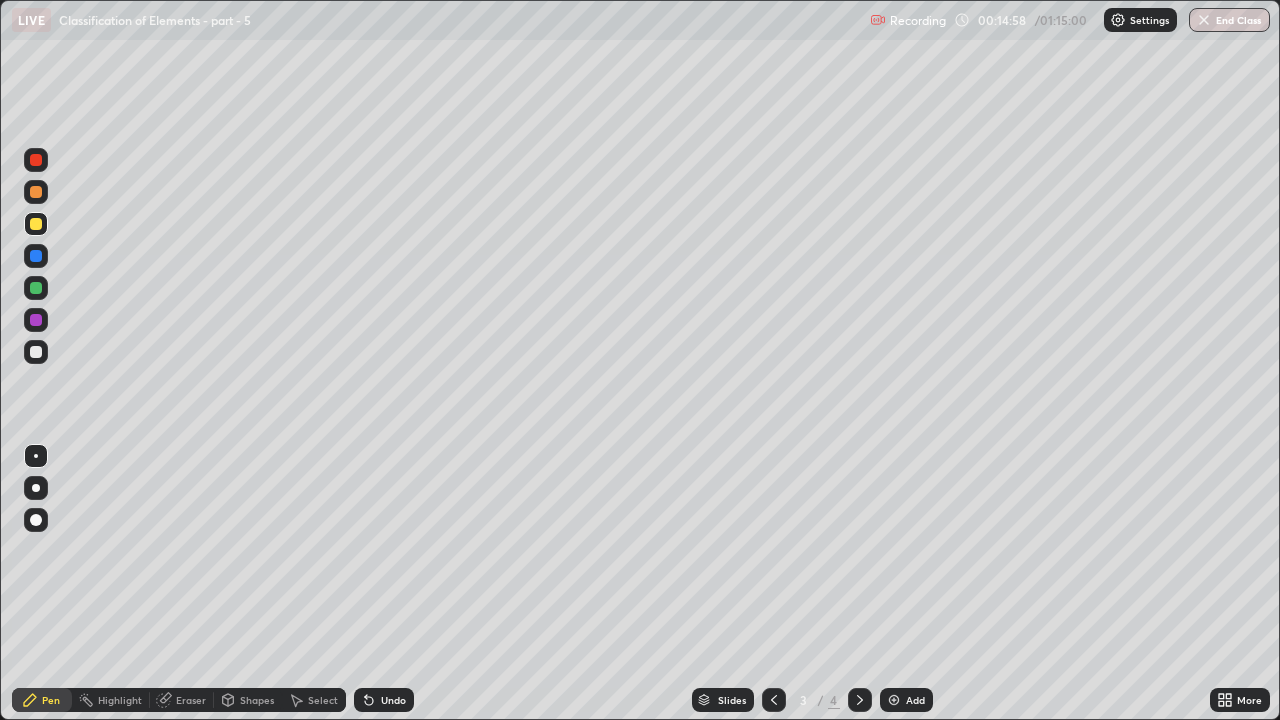 click on "Add" at bounding box center [915, 700] 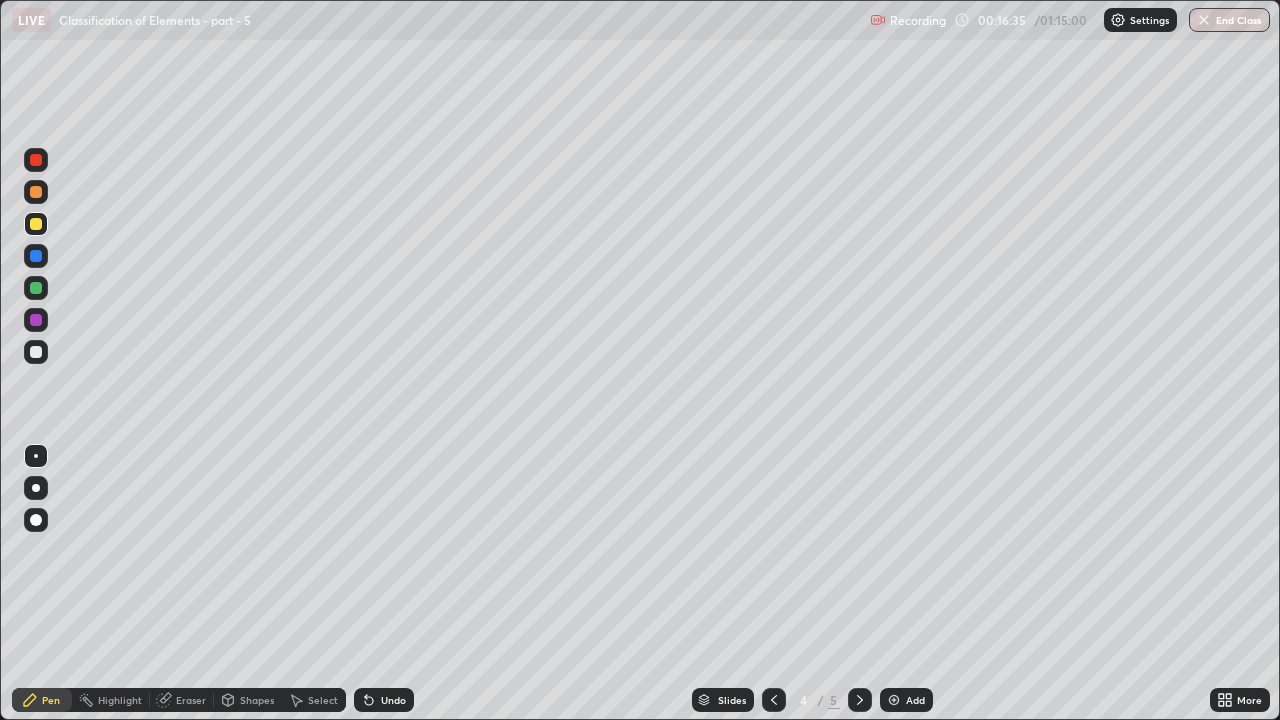 click at bounding box center (36, 320) 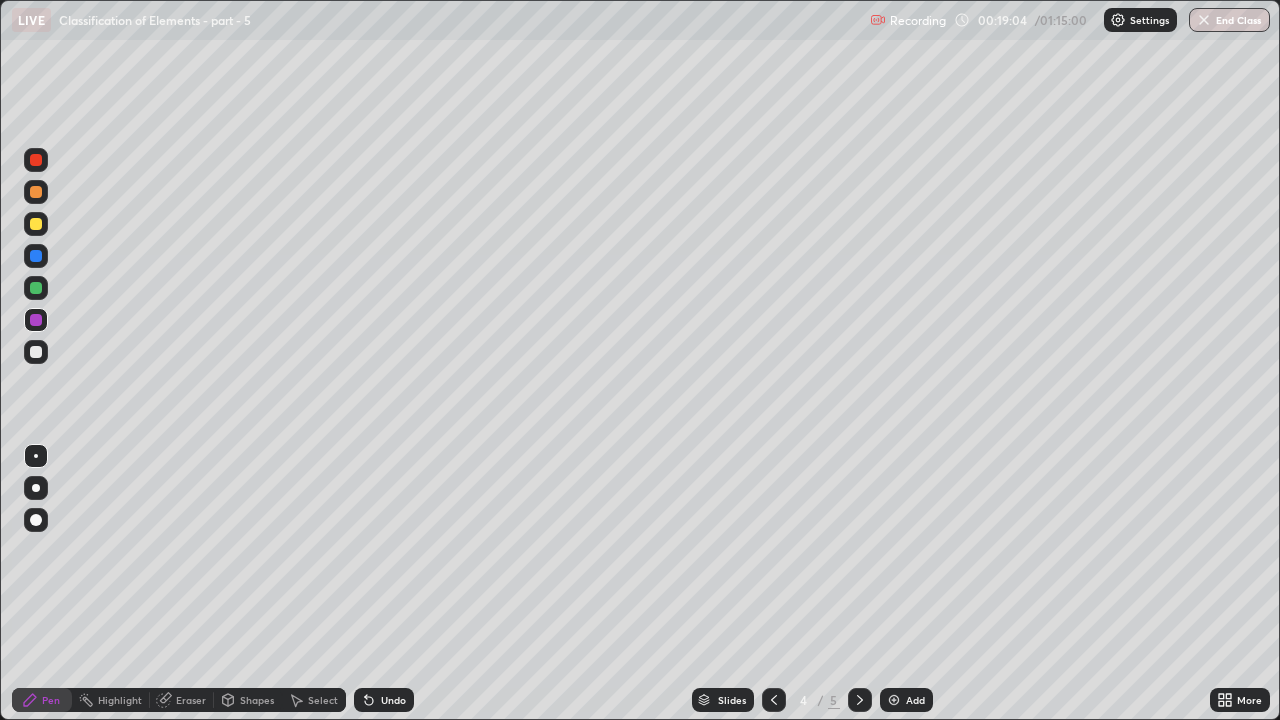 click at bounding box center [36, 192] 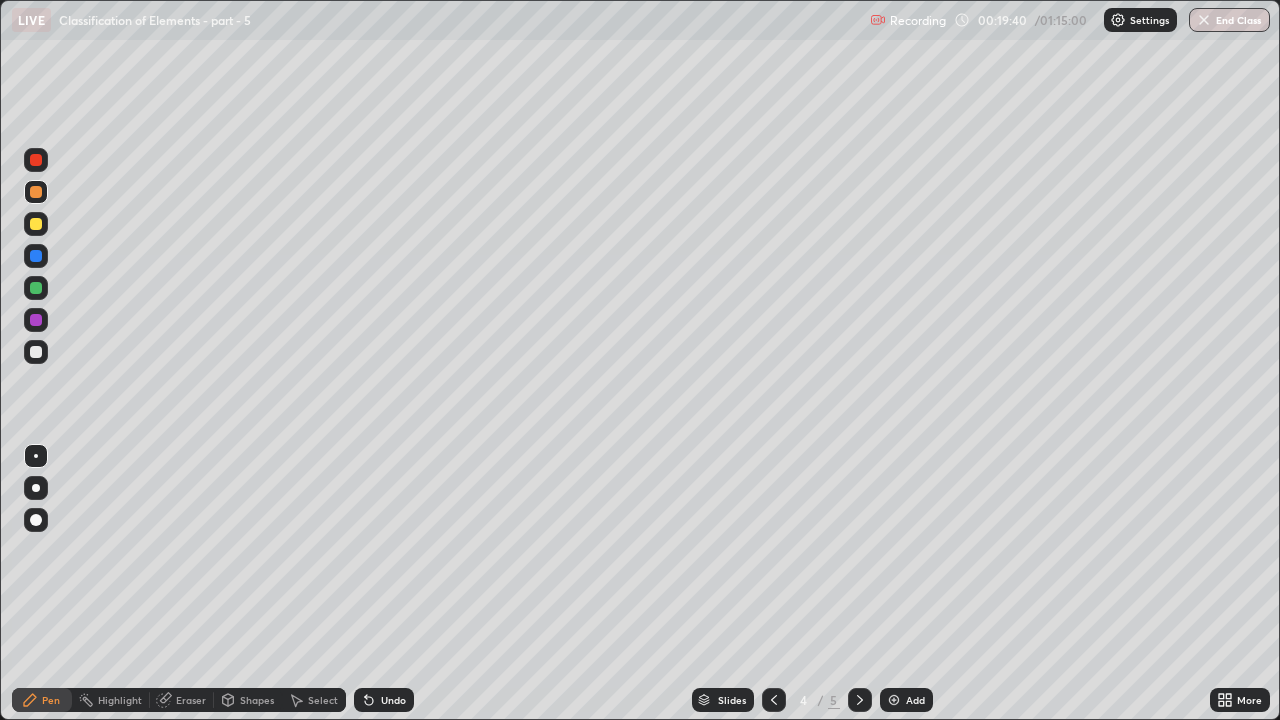 click 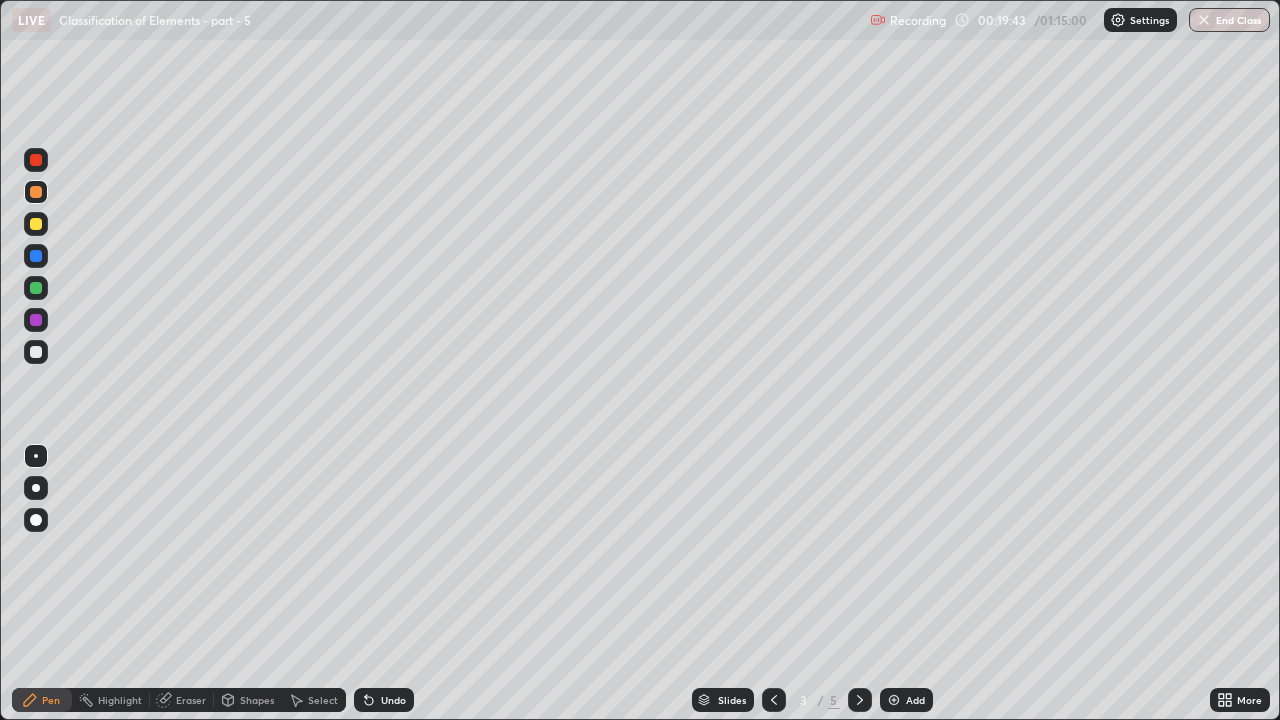 click 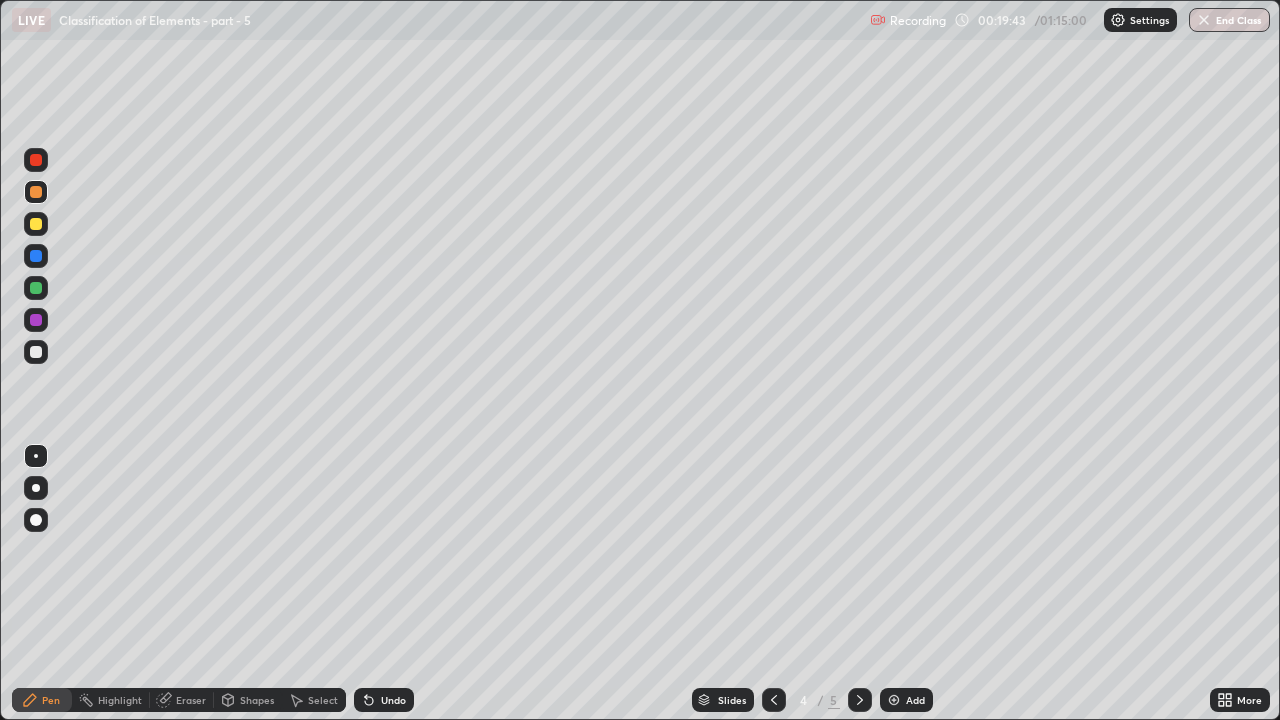 click 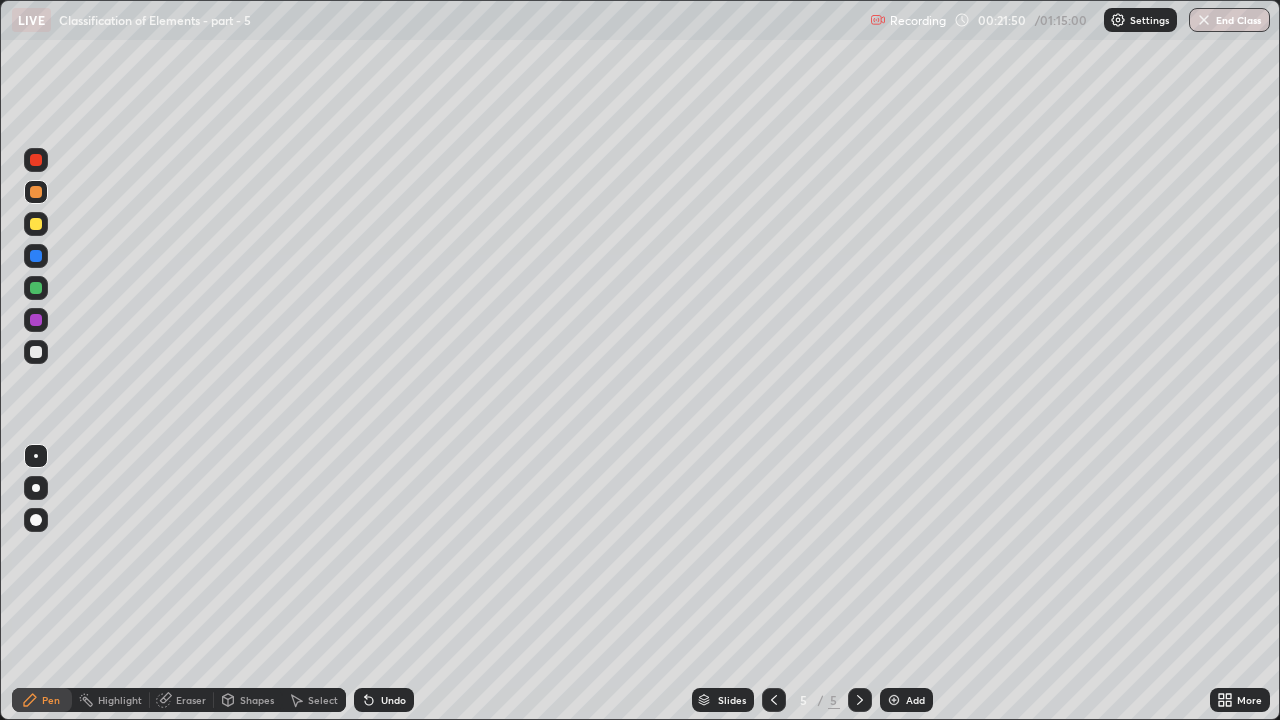 click 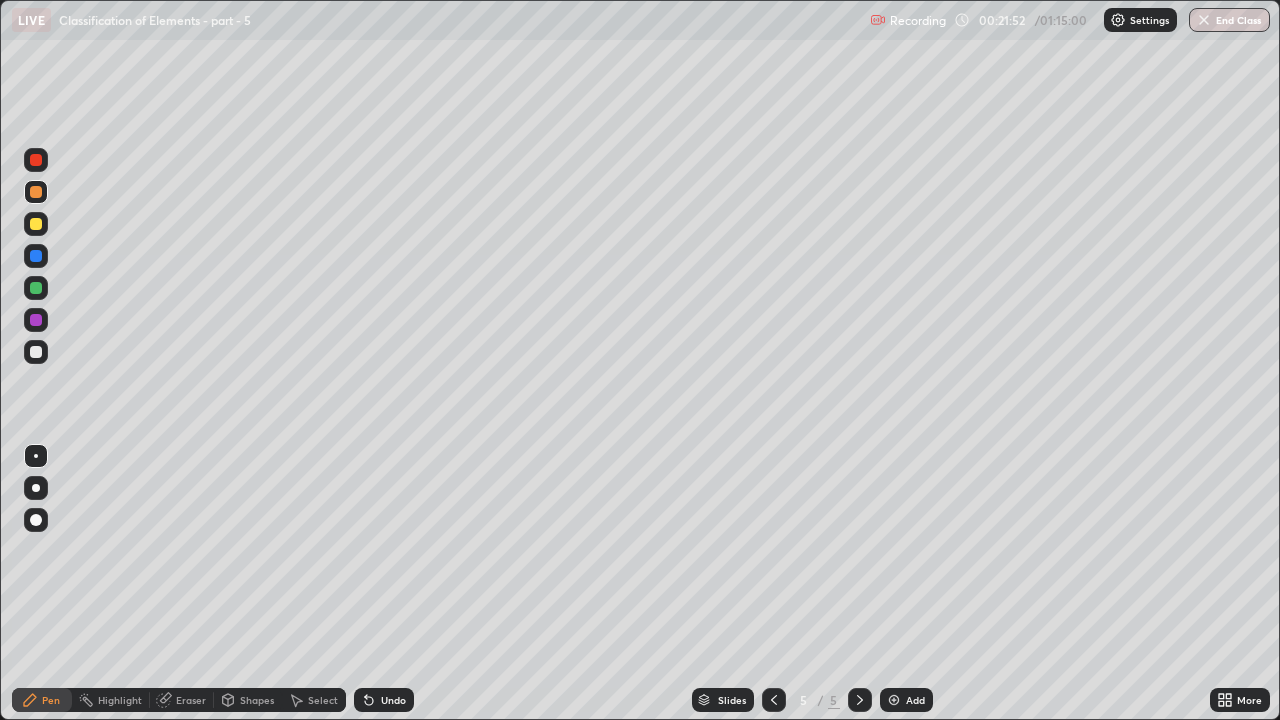 click on "Add" at bounding box center [906, 700] 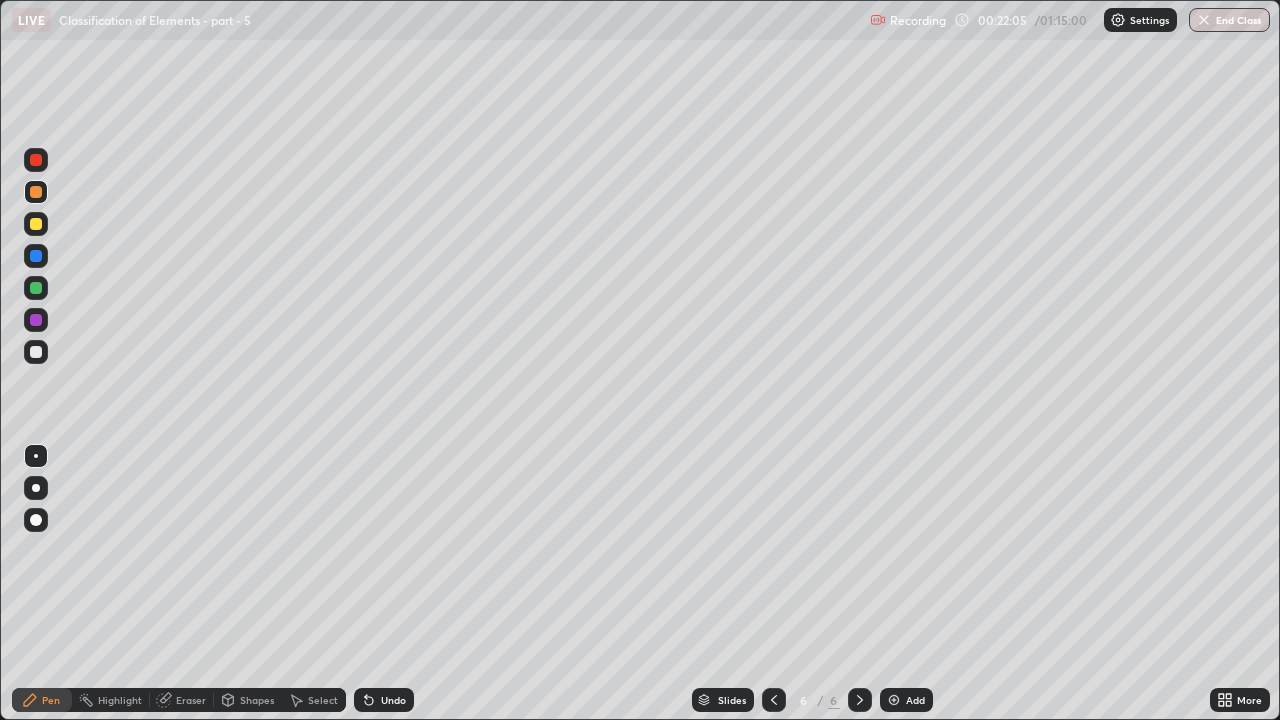 click at bounding box center [36, 224] 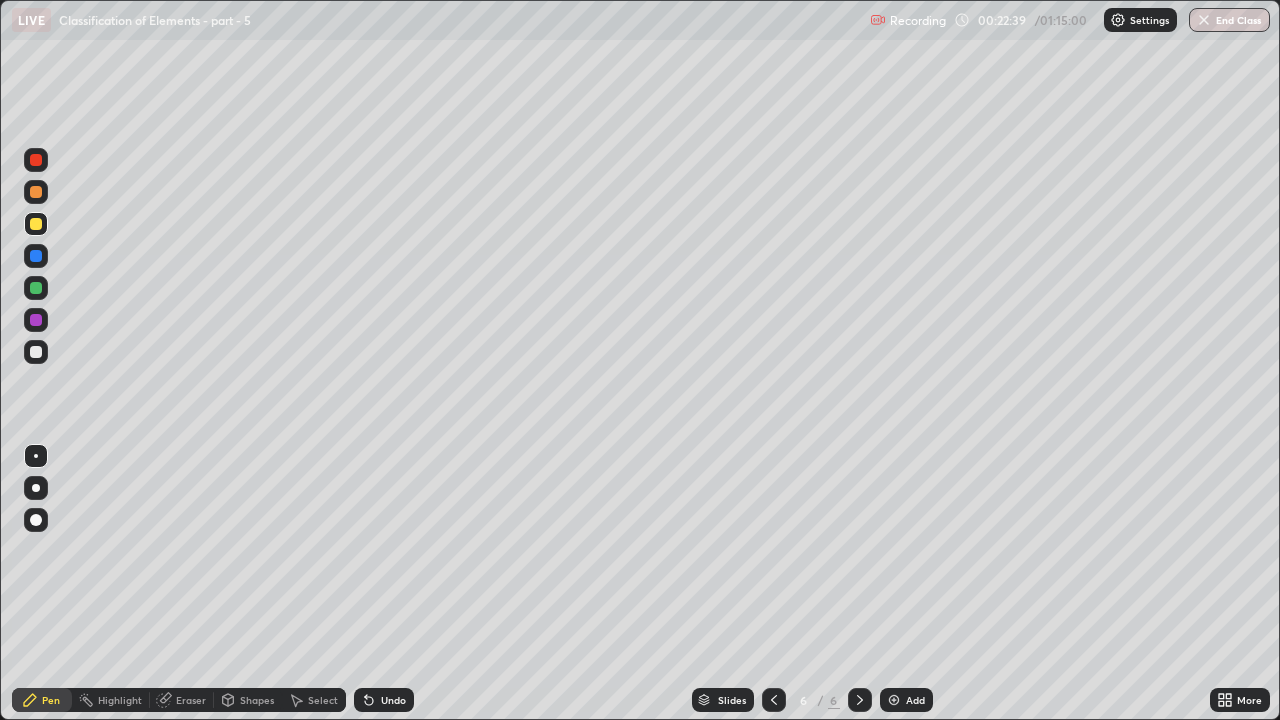 click at bounding box center [36, 192] 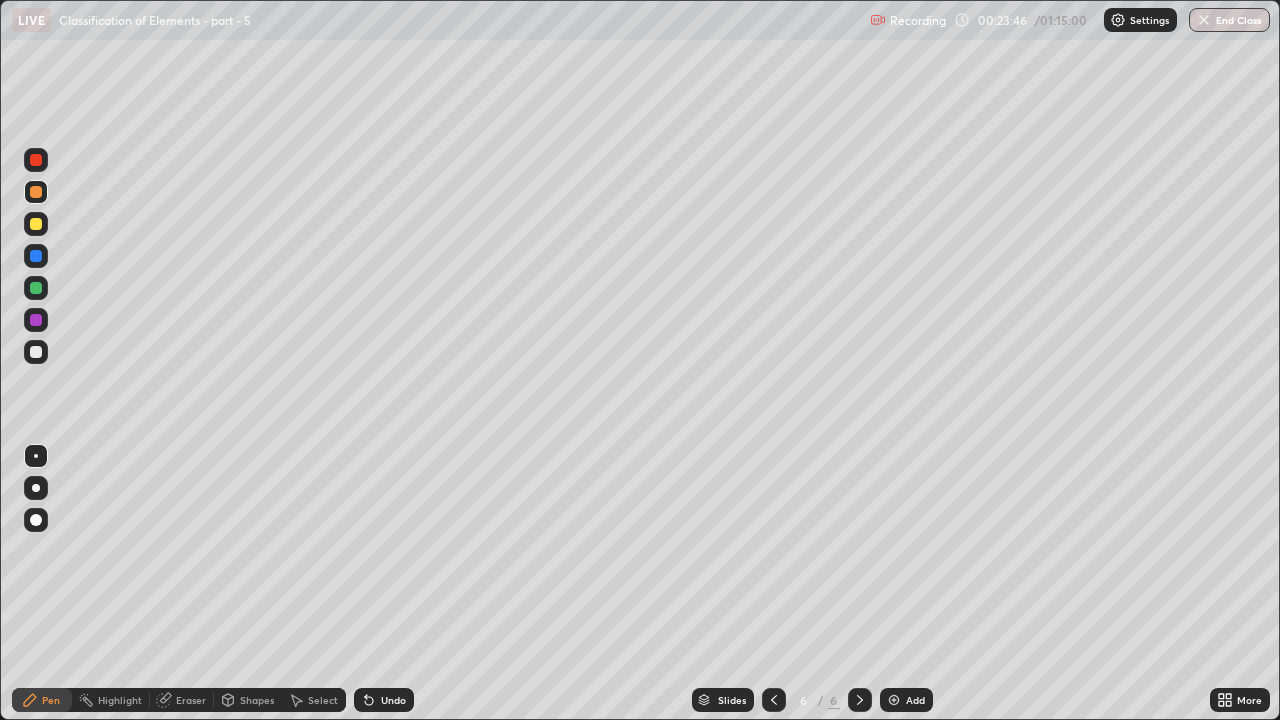 click at bounding box center [36, 224] 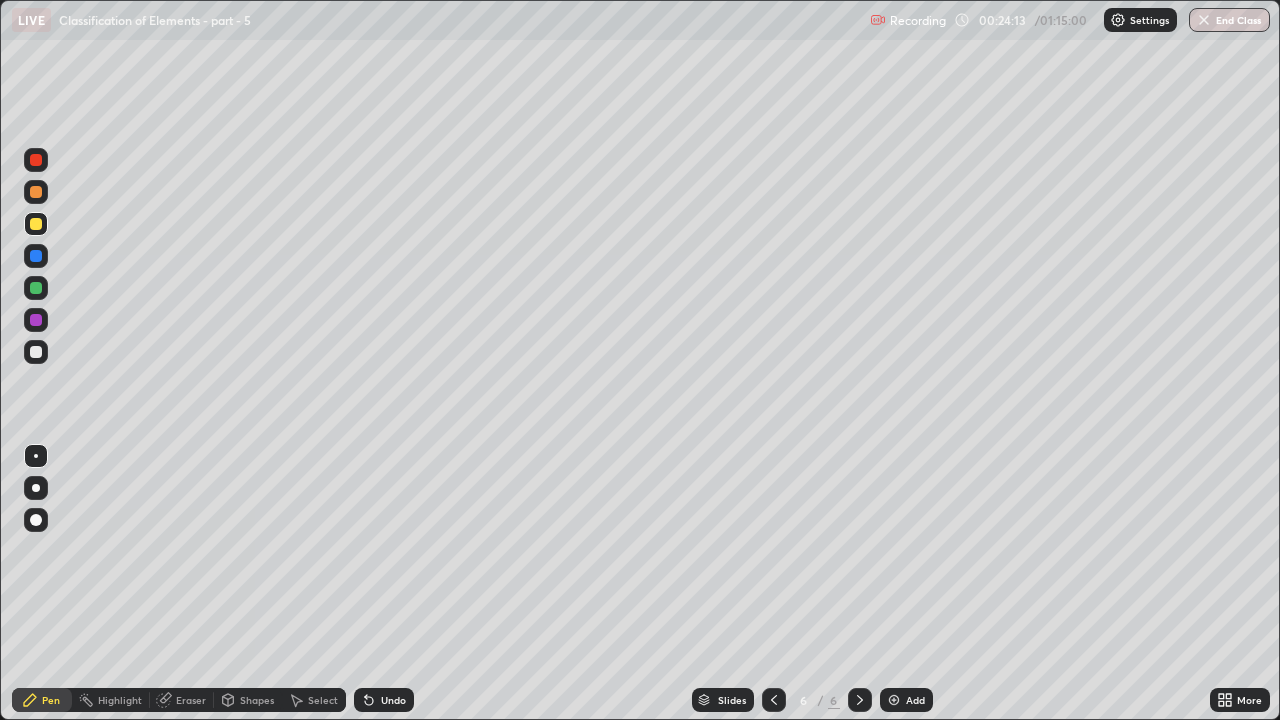 click at bounding box center [36, 160] 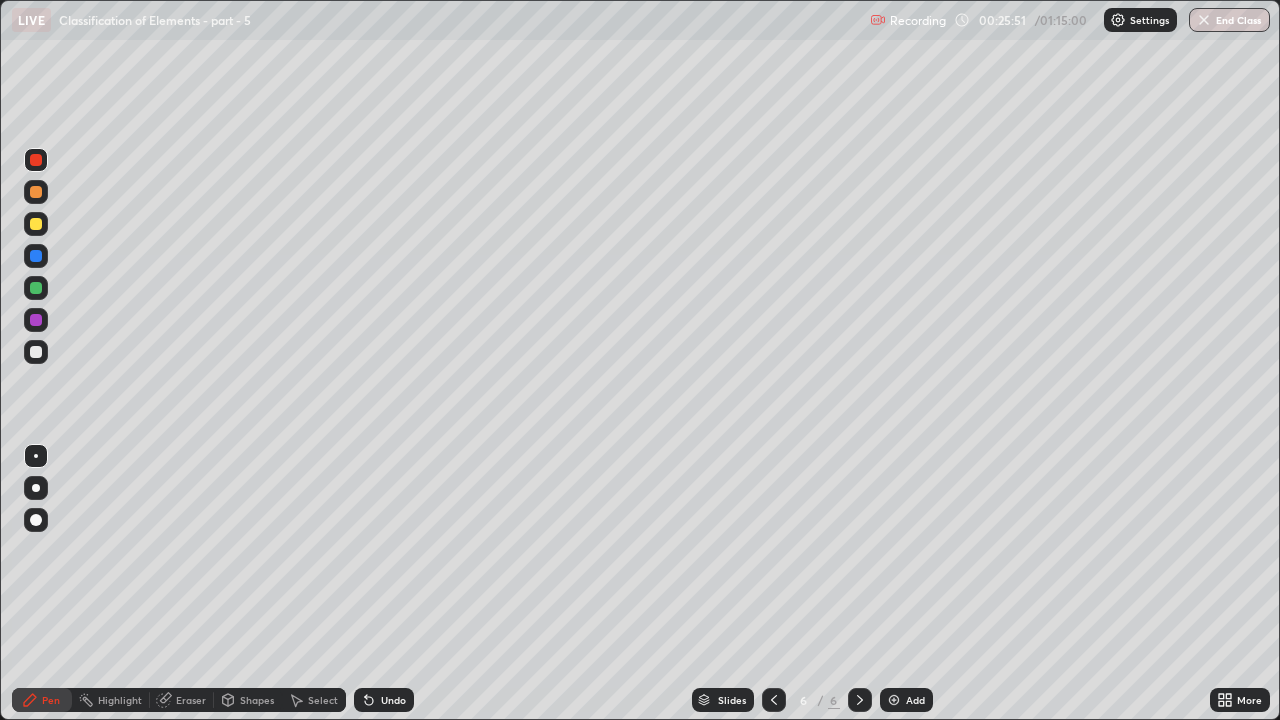 click at bounding box center [36, 288] 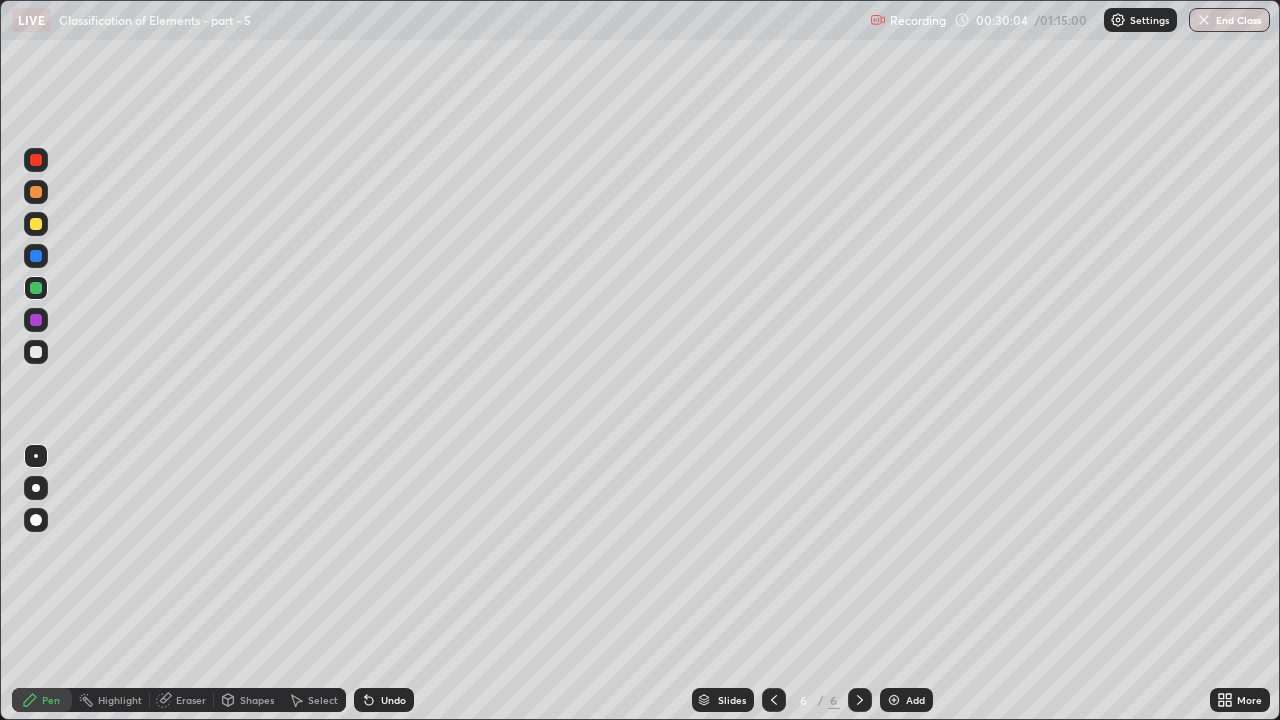 click at bounding box center [36, 352] 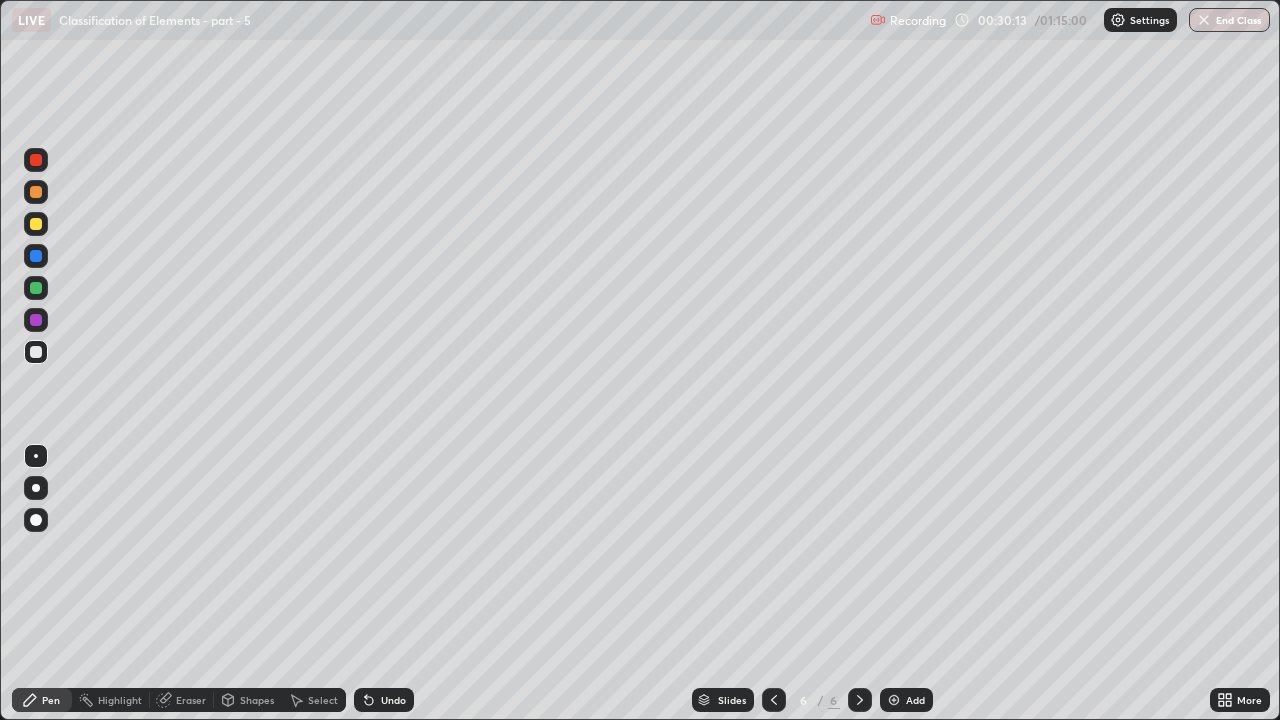 click on "Eraser" at bounding box center [191, 700] 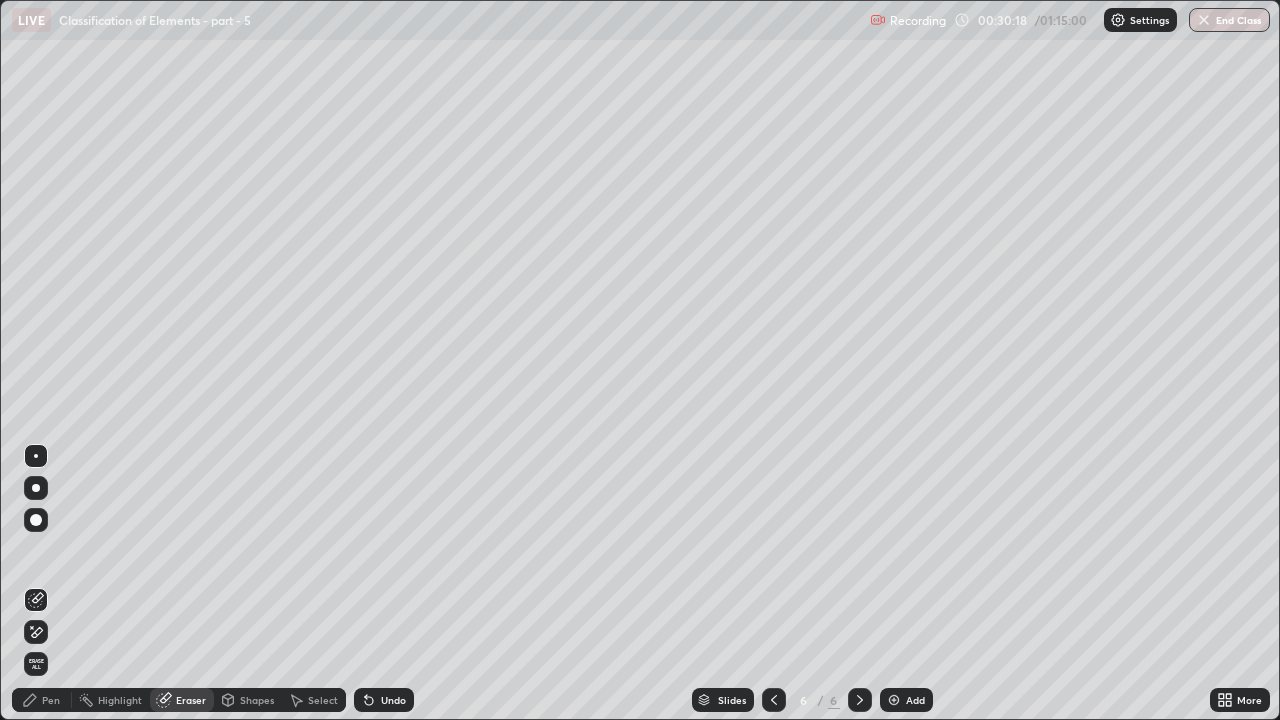 click on "Pen" at bounding box center (42, 700) 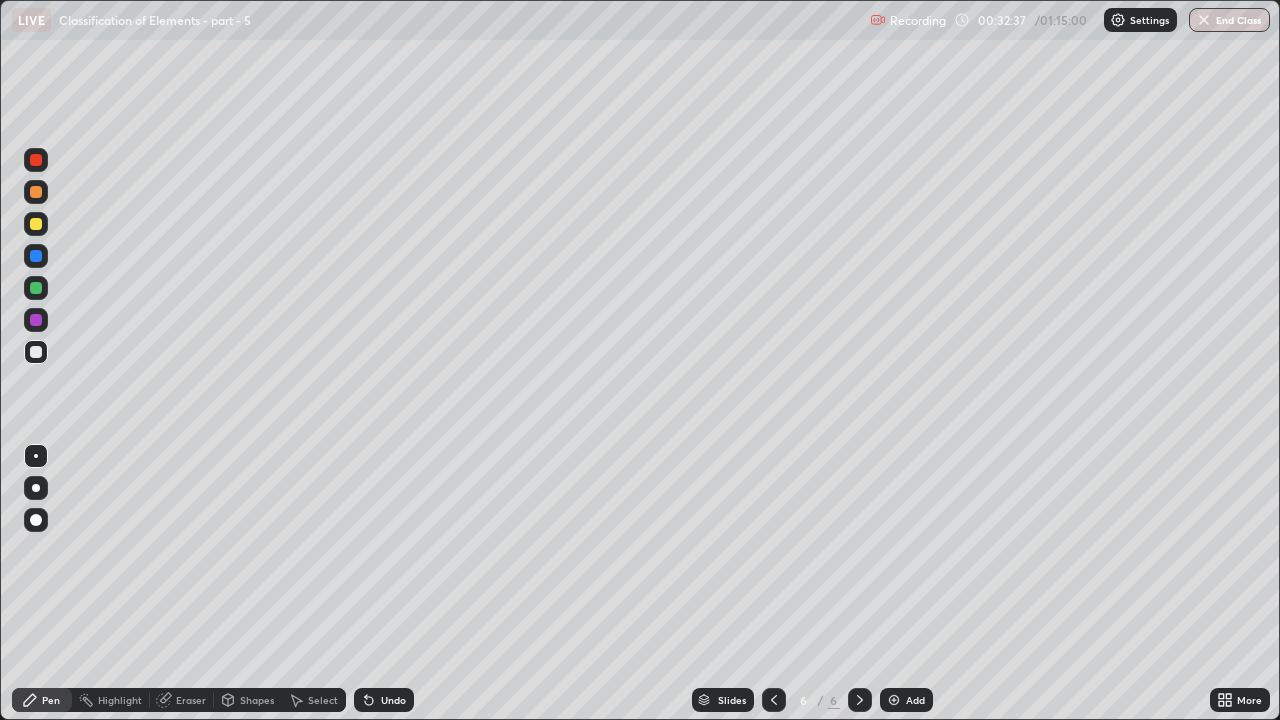 click on "Eraser" at bounding box center (191, 700) 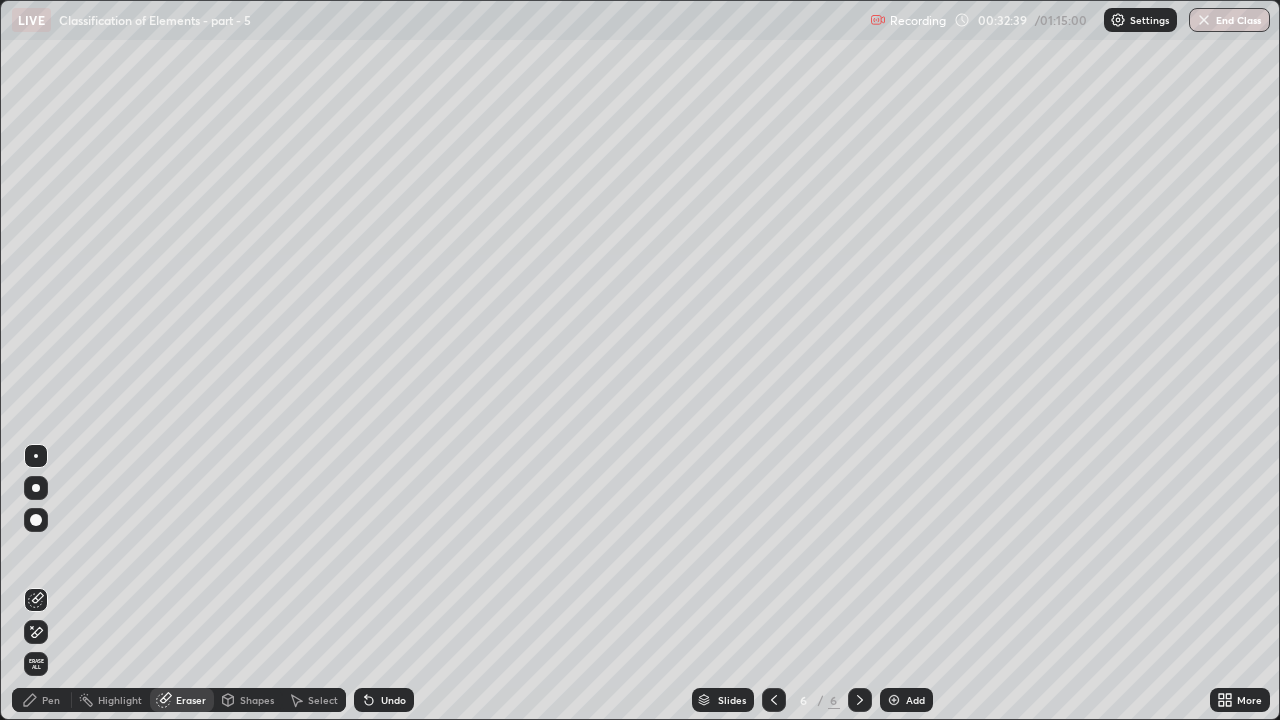 click on "Pen" at bounding box center [51, 700] 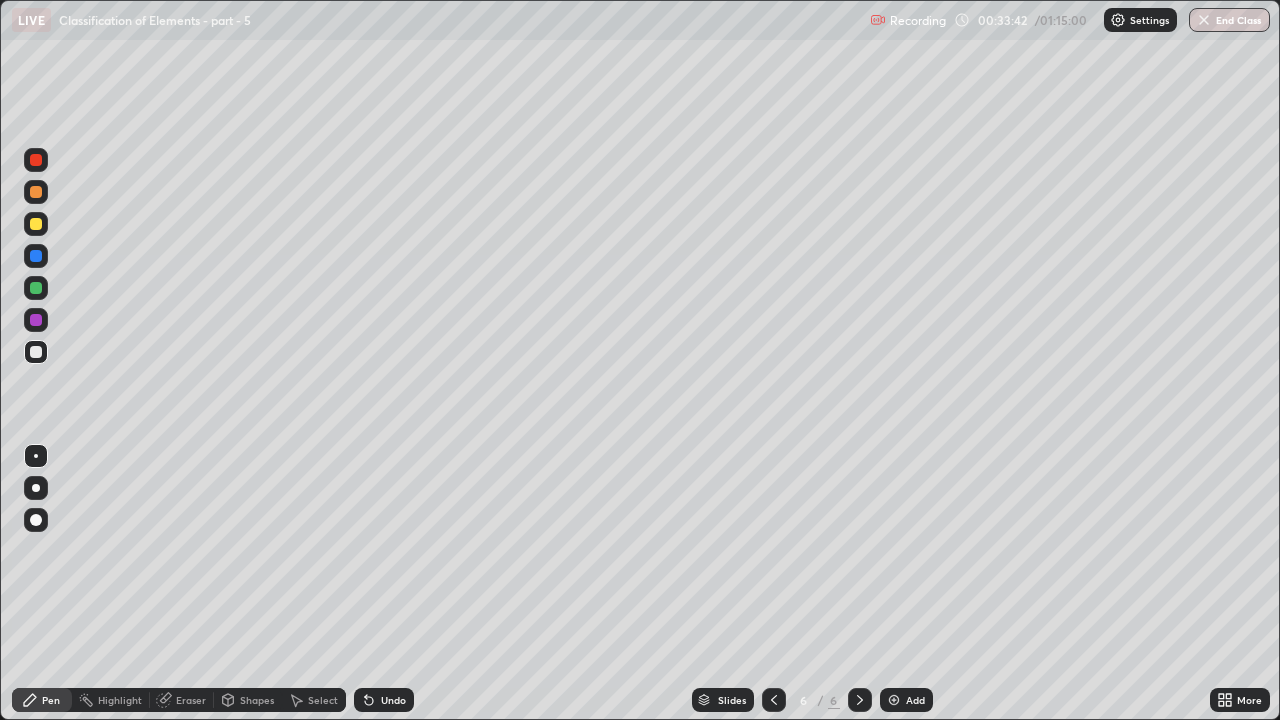 click on "Add" at bounding box center (906, 700) 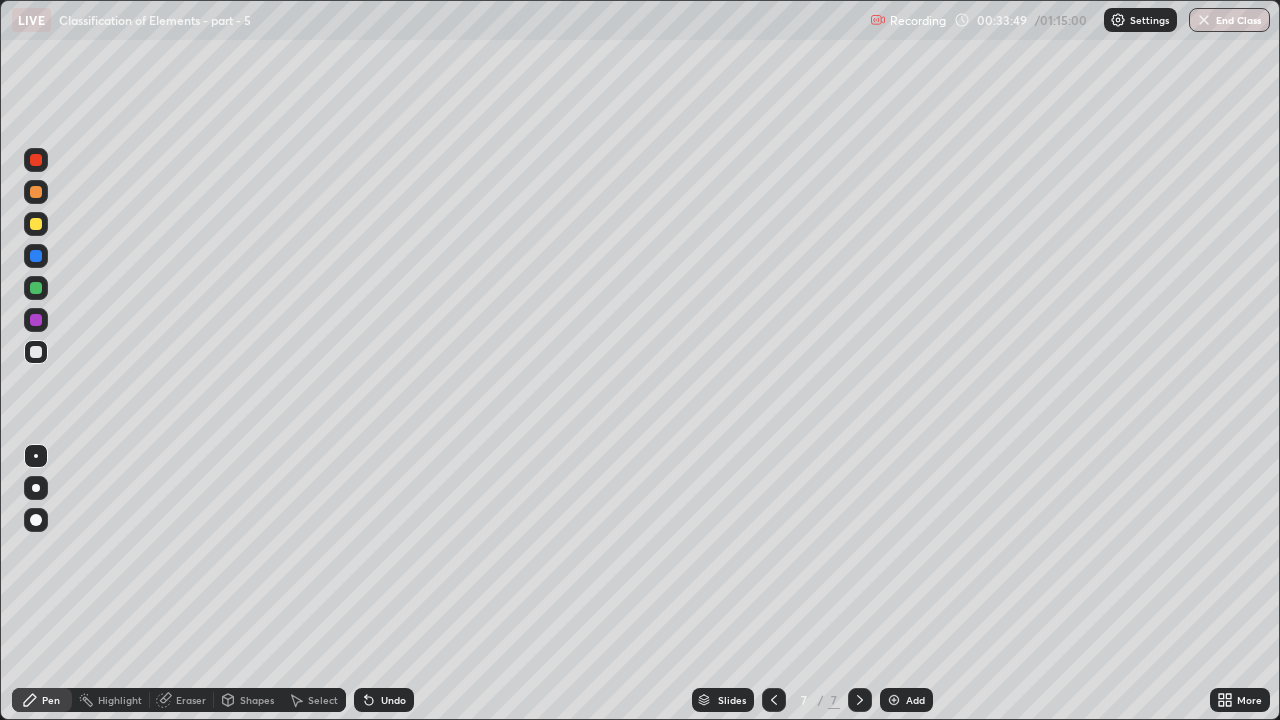 click at bounding box center (36, 224) 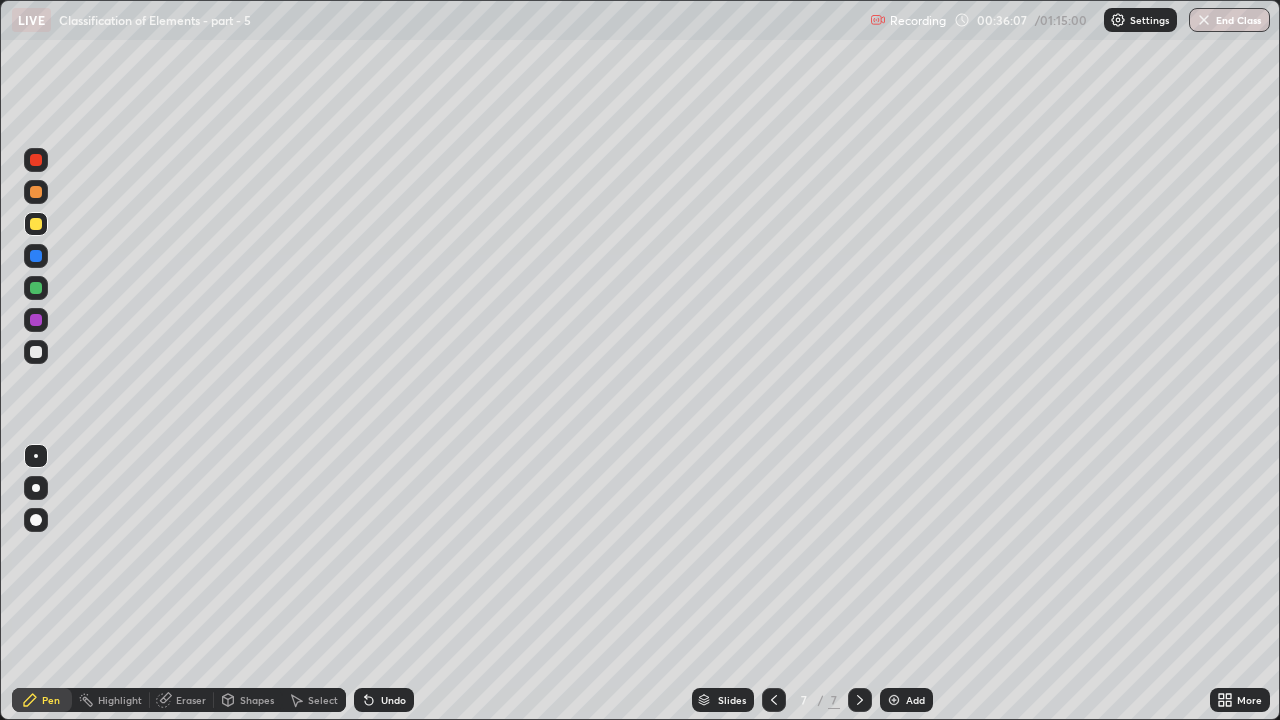 click at bounding box center (36, 288) 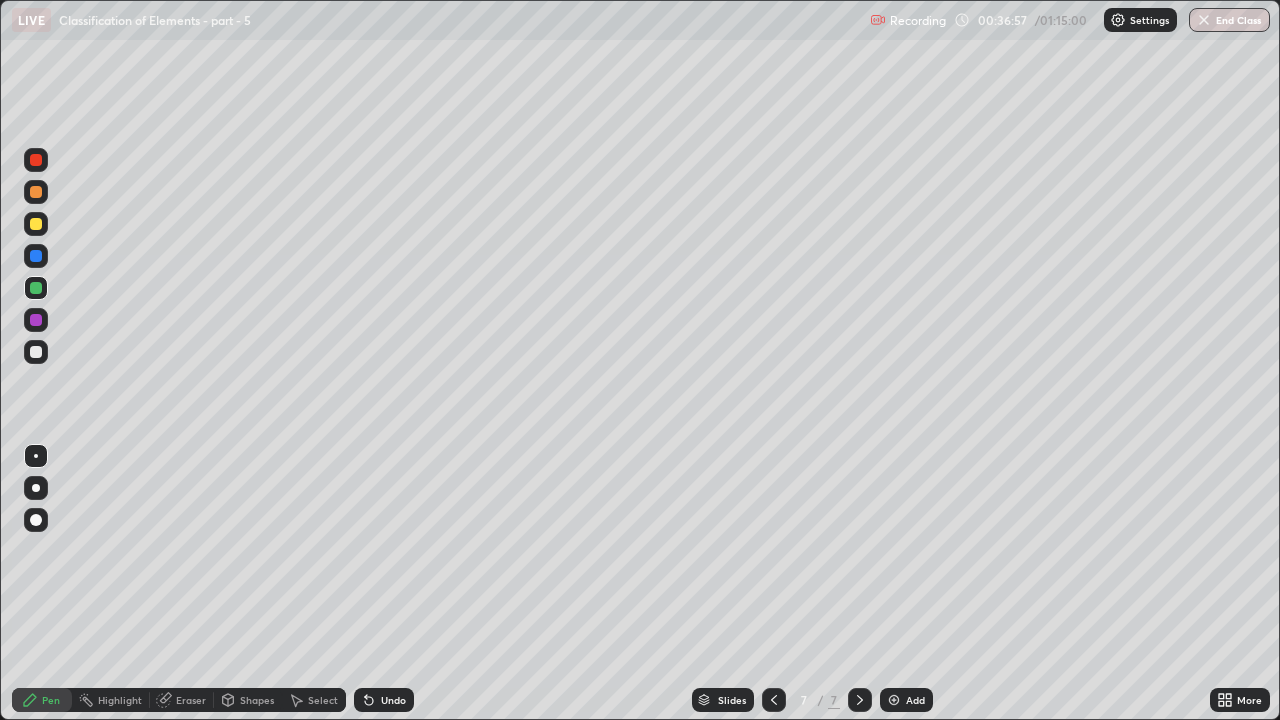 click at bounding box center (36, 224) 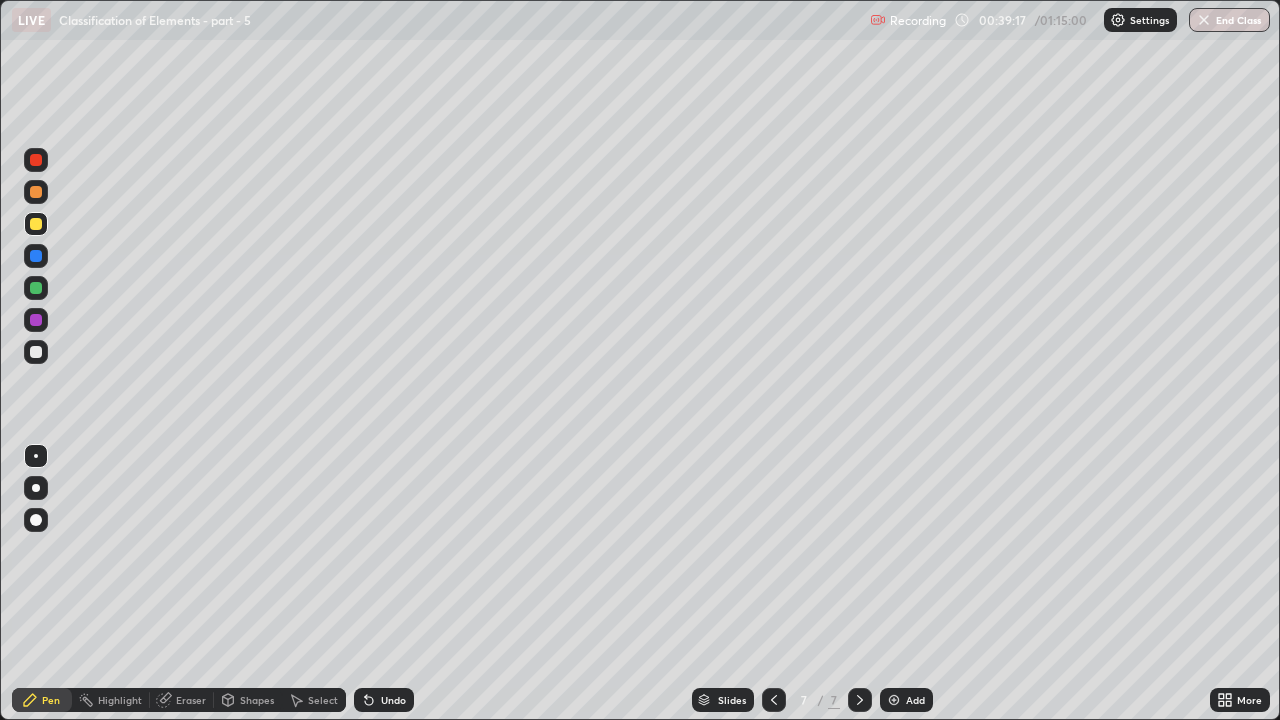 click on "Eraser" at bounding box center [191, 700] 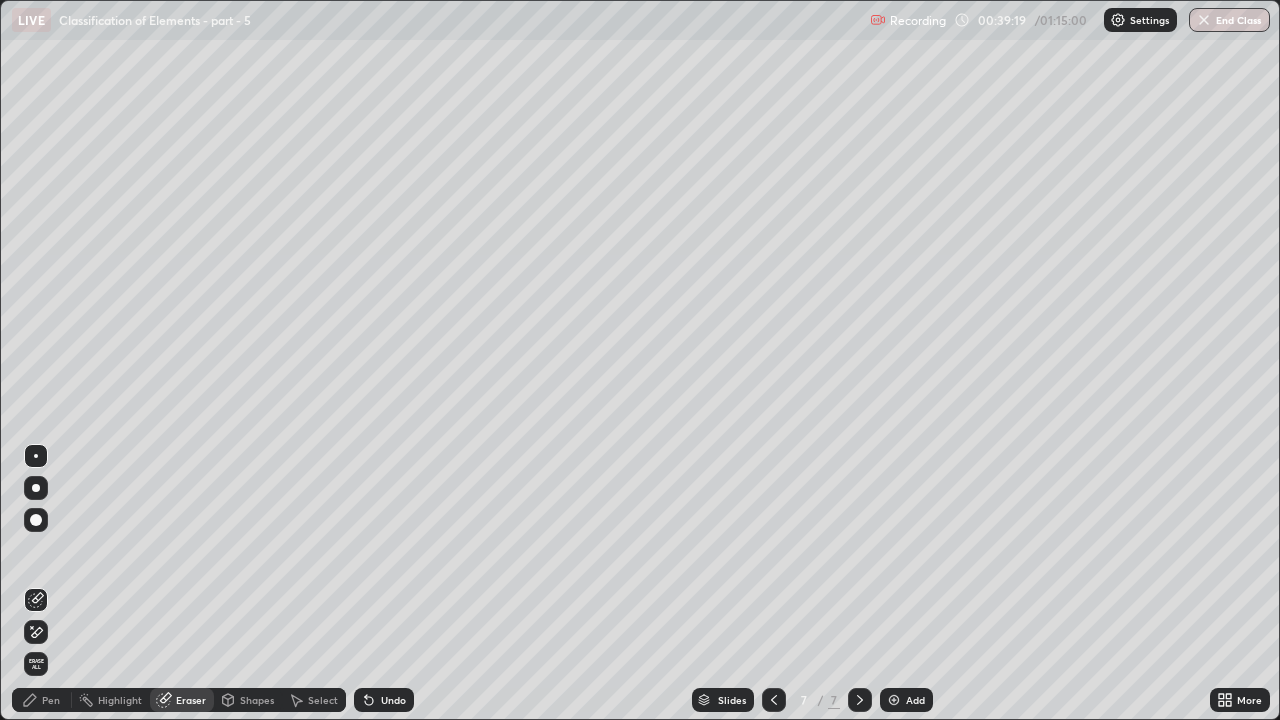 click on "Pen" at bounding box center (42, 700) 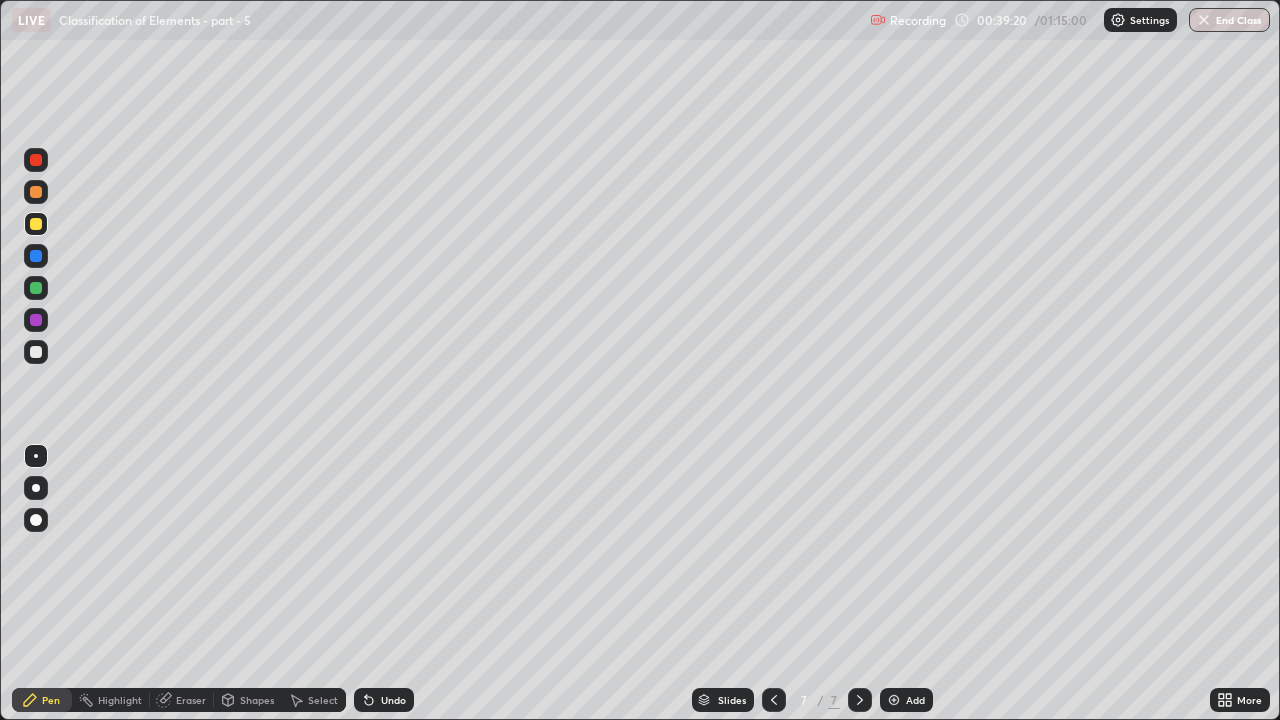 click at bounding box center (36, 320) 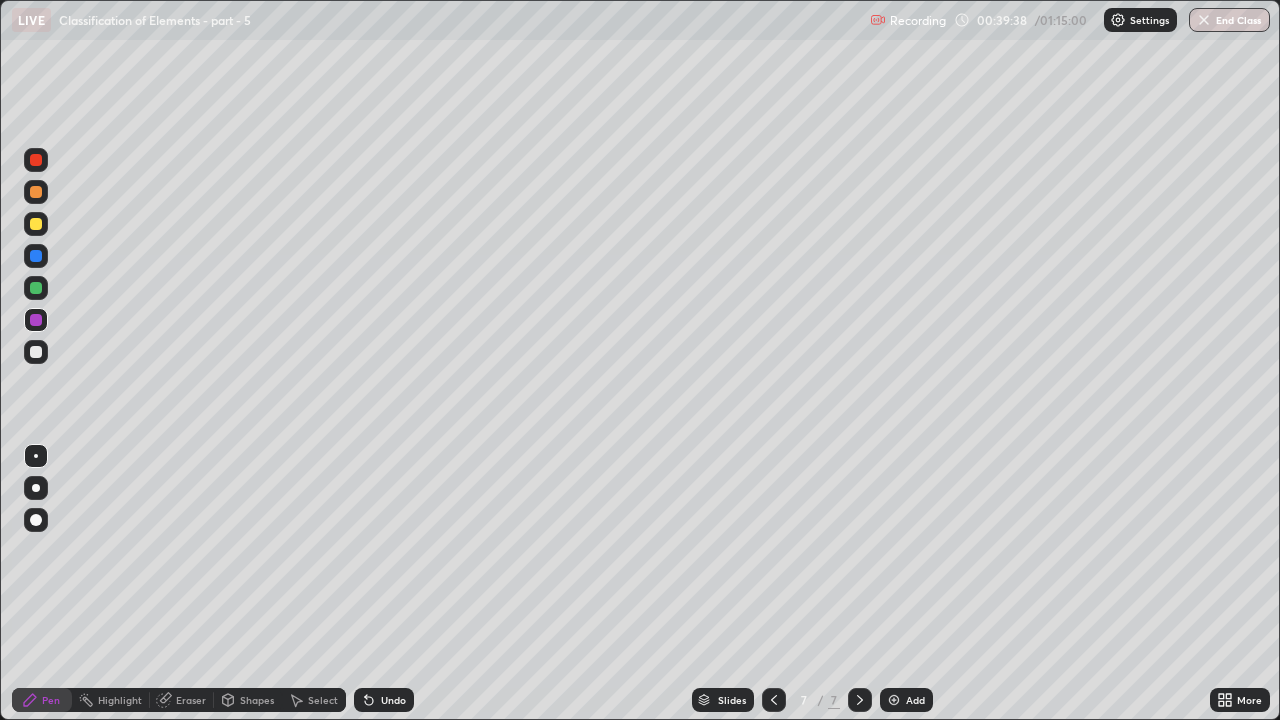 click at bounding box center (894, 700) 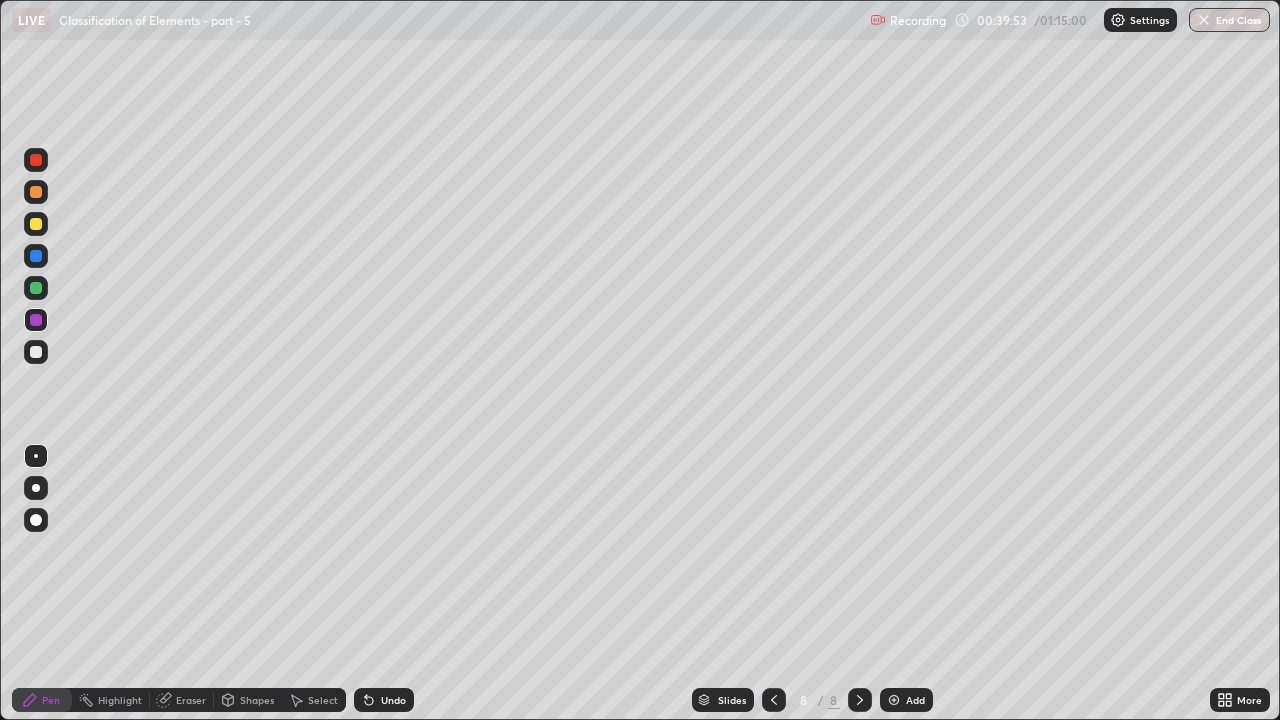 click at bounding box center (36, 192) 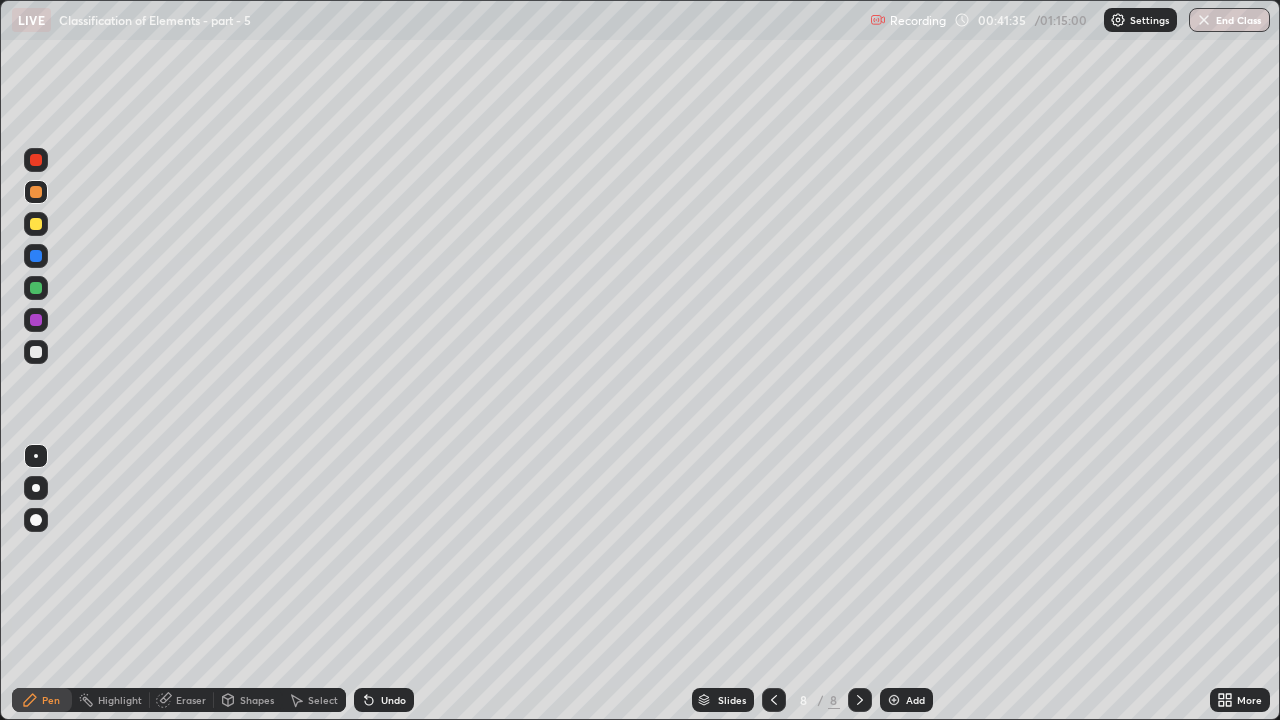 click 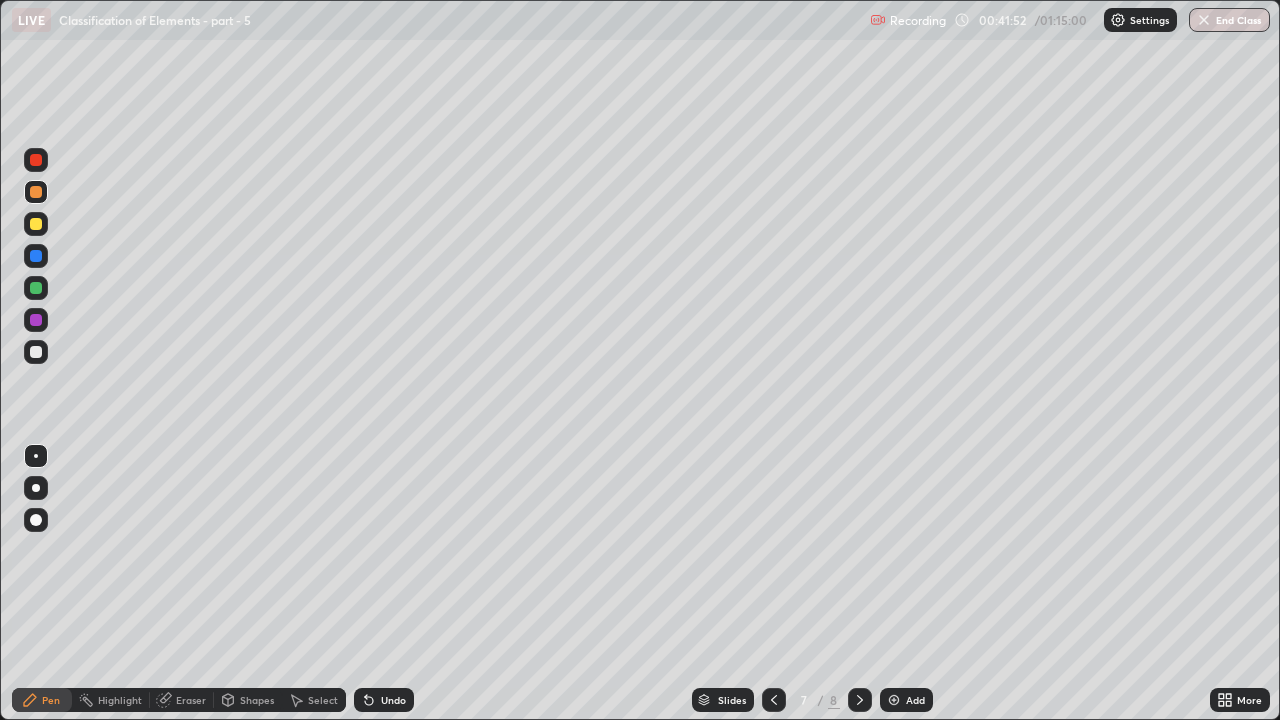 click 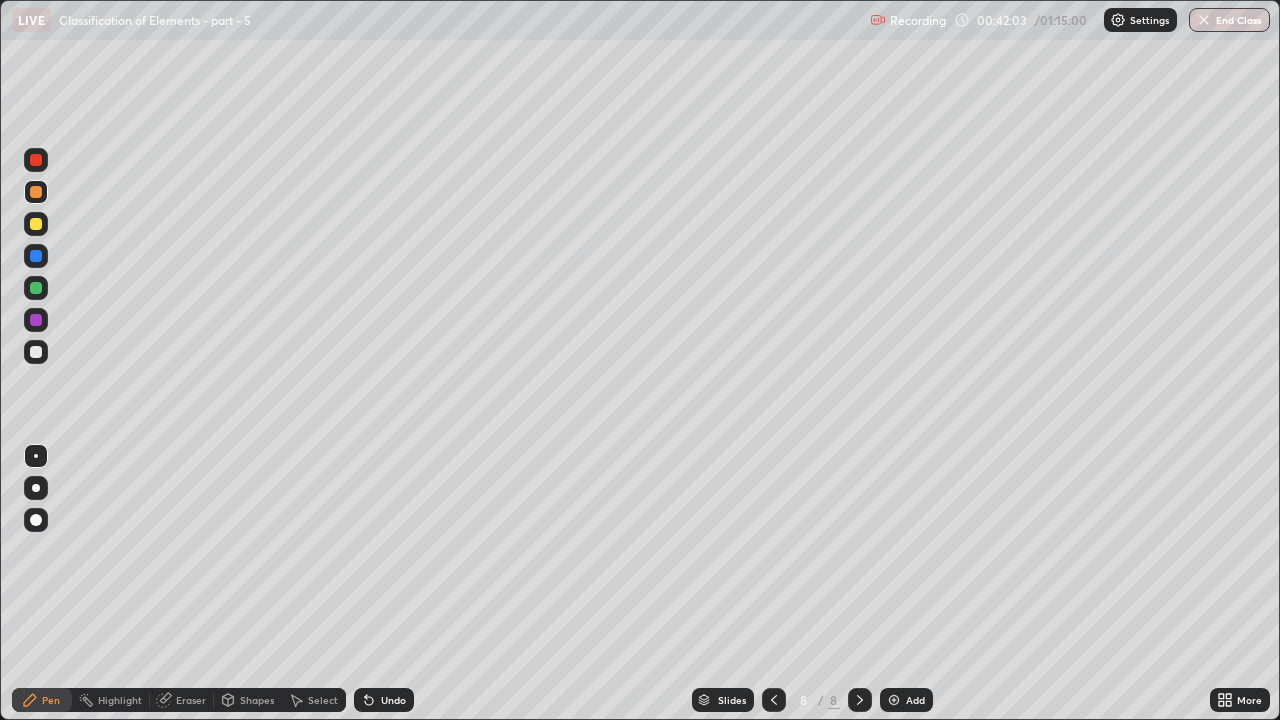 click at bounding box center (36, 288) 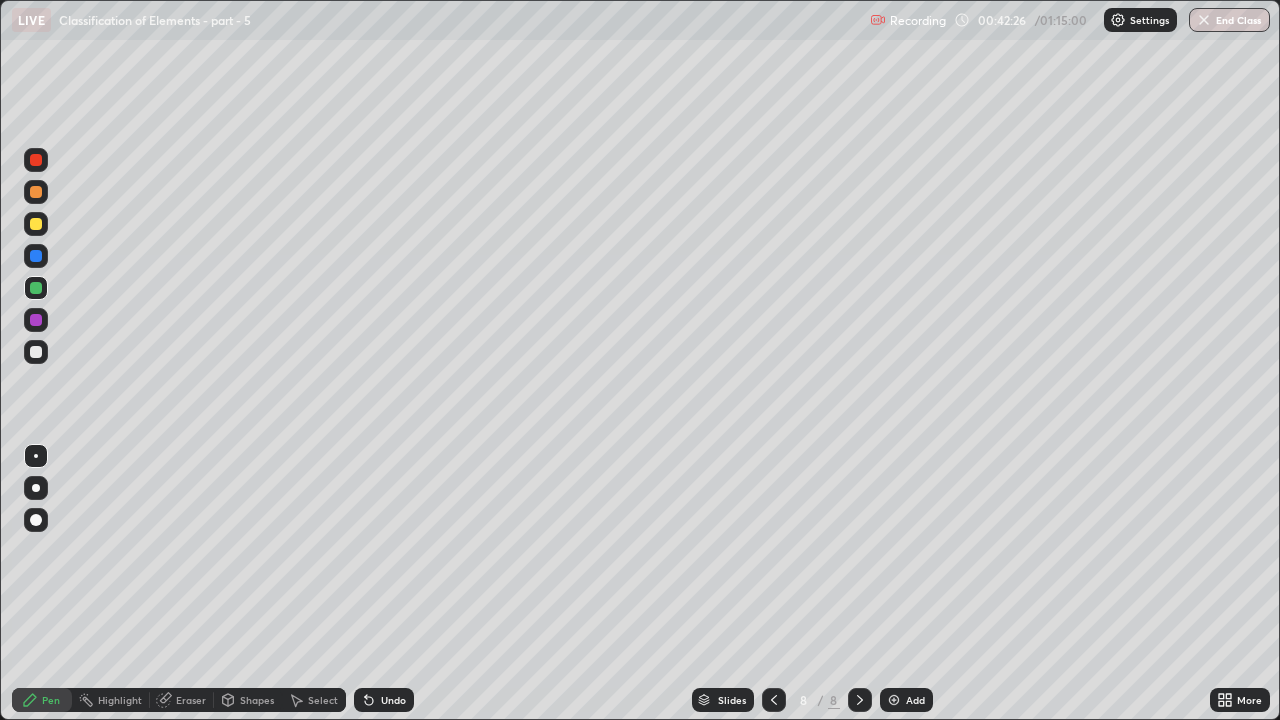 click at bounding box center [36, 352] 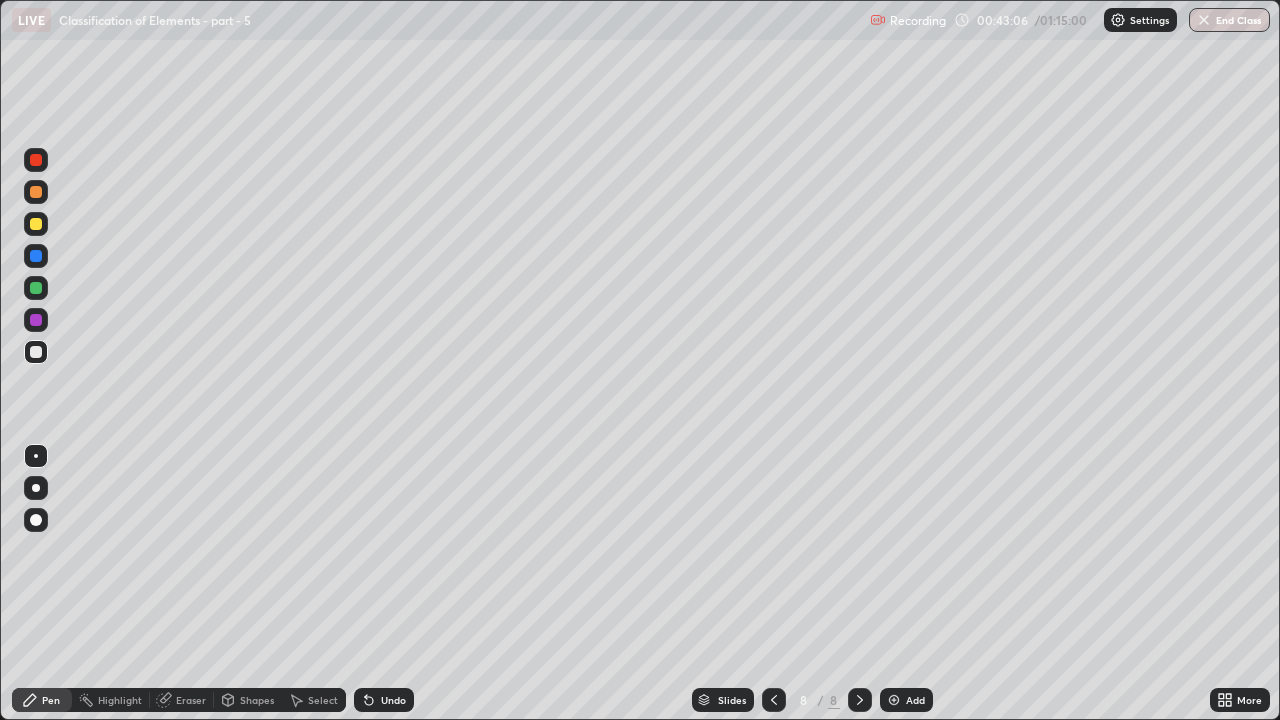click on "Eraser" at bounding box center [191, 700] 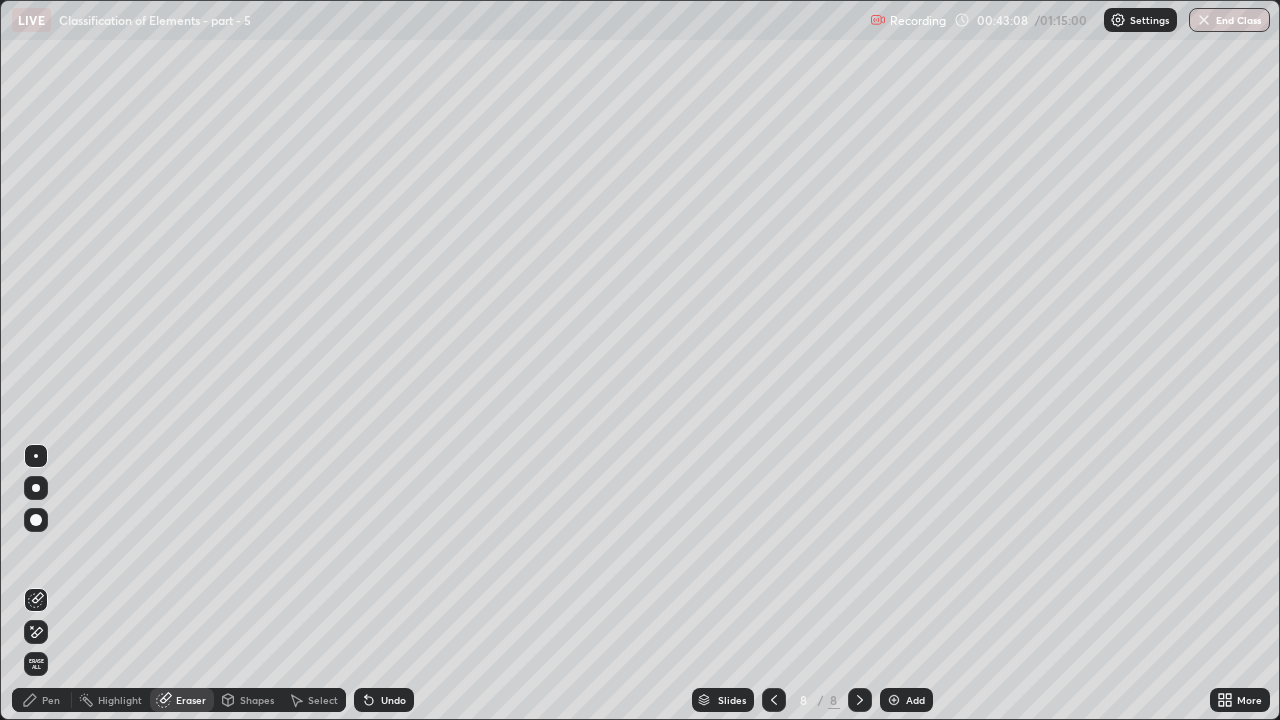 click on "Pen" at bounding box center [42, 700] 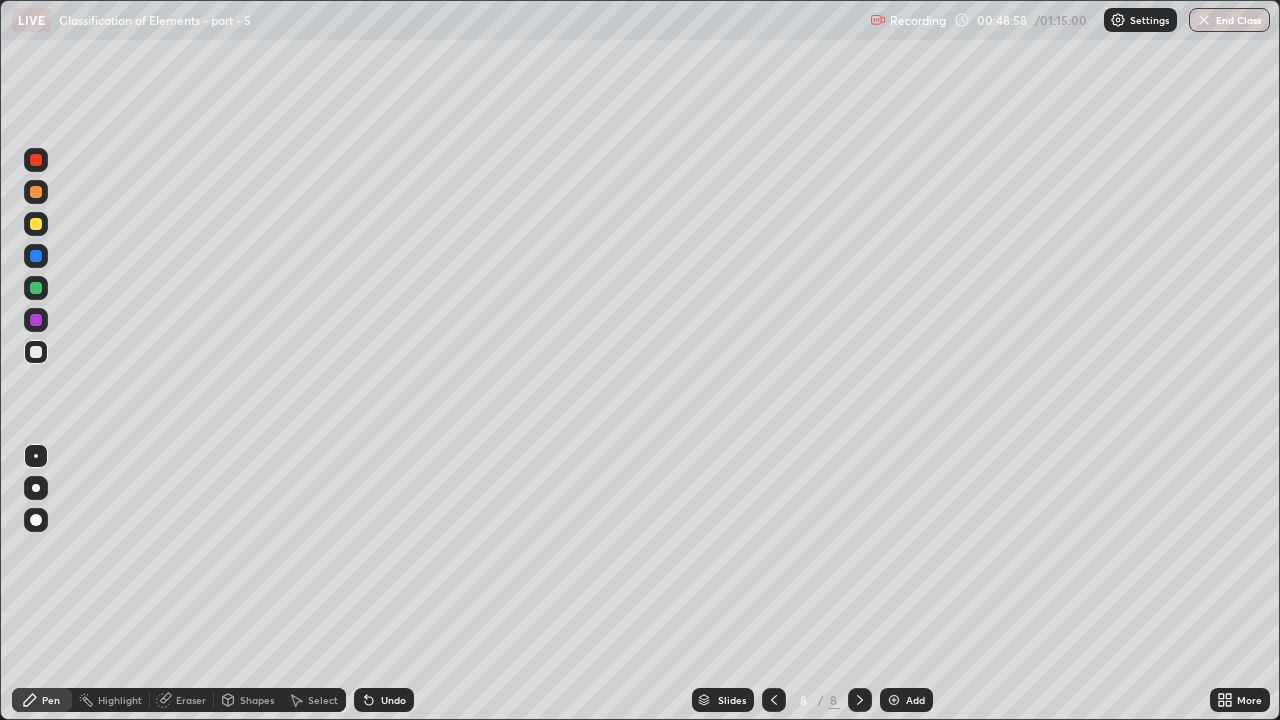 click on "Add" at bounding box center (906, 700) 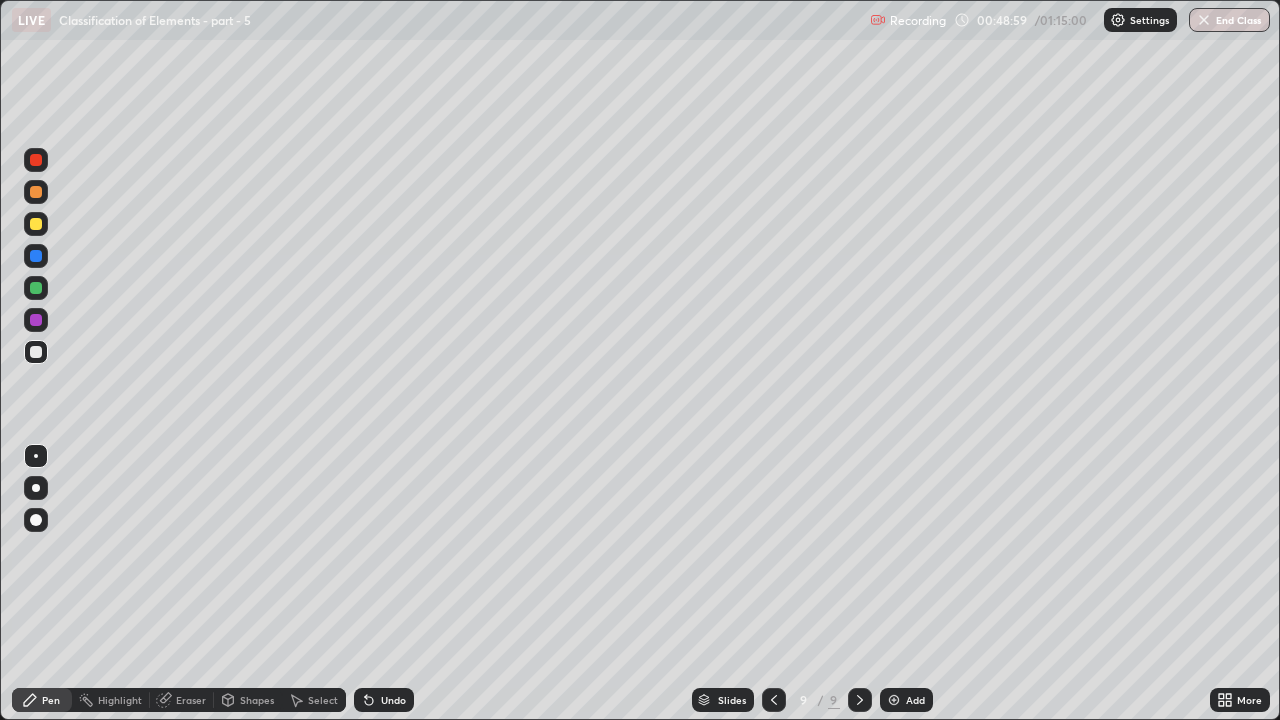 click at bounding box center [36, 288] 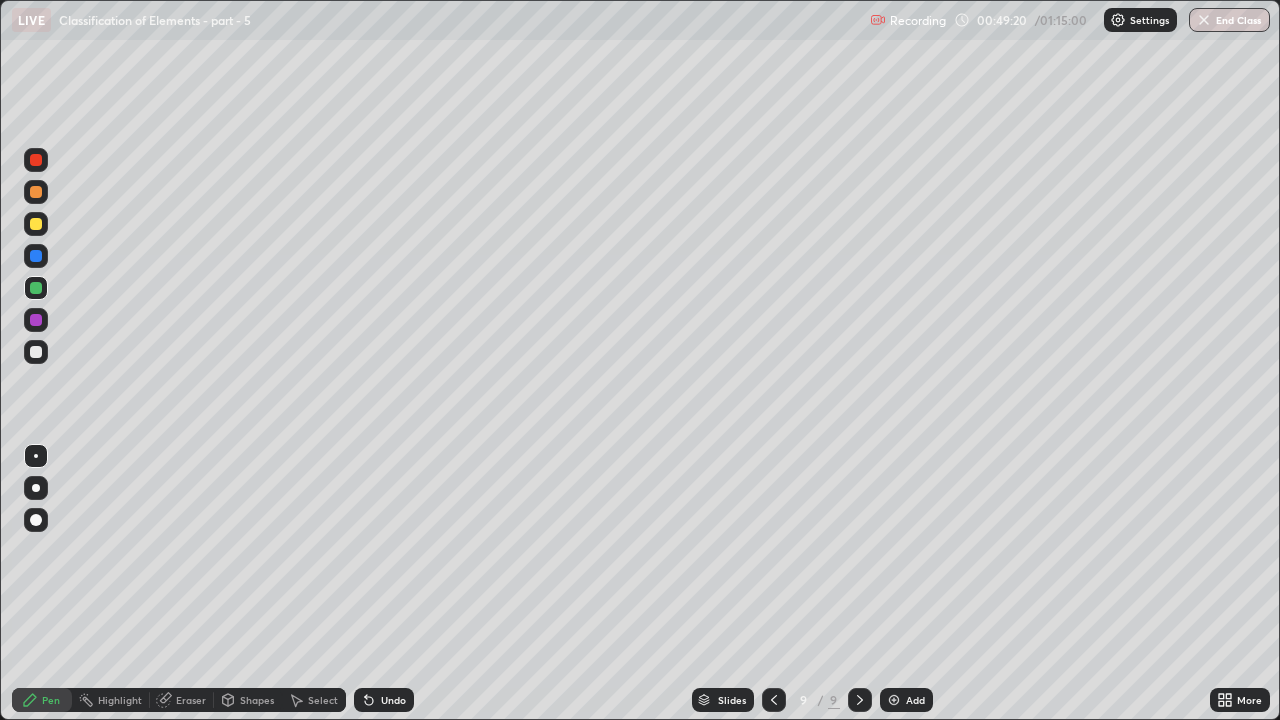 click at bounding box center [36, 352] 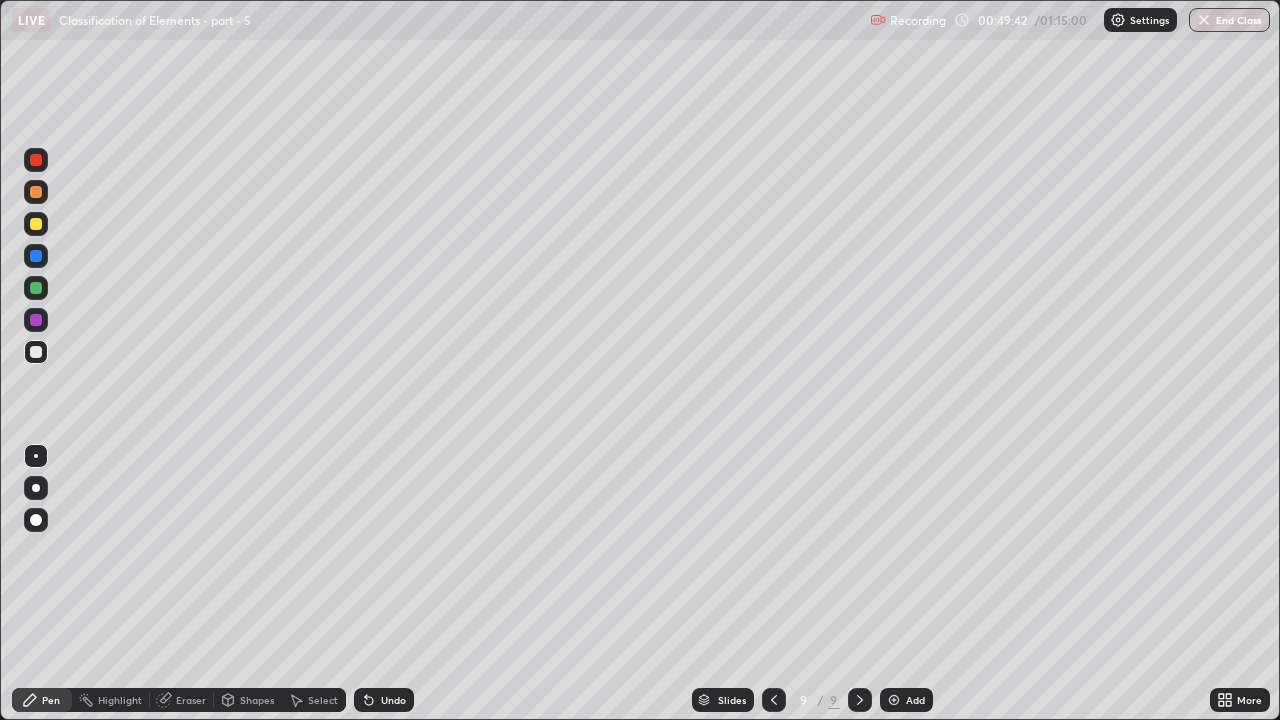 click at bounding box center (36, 224) 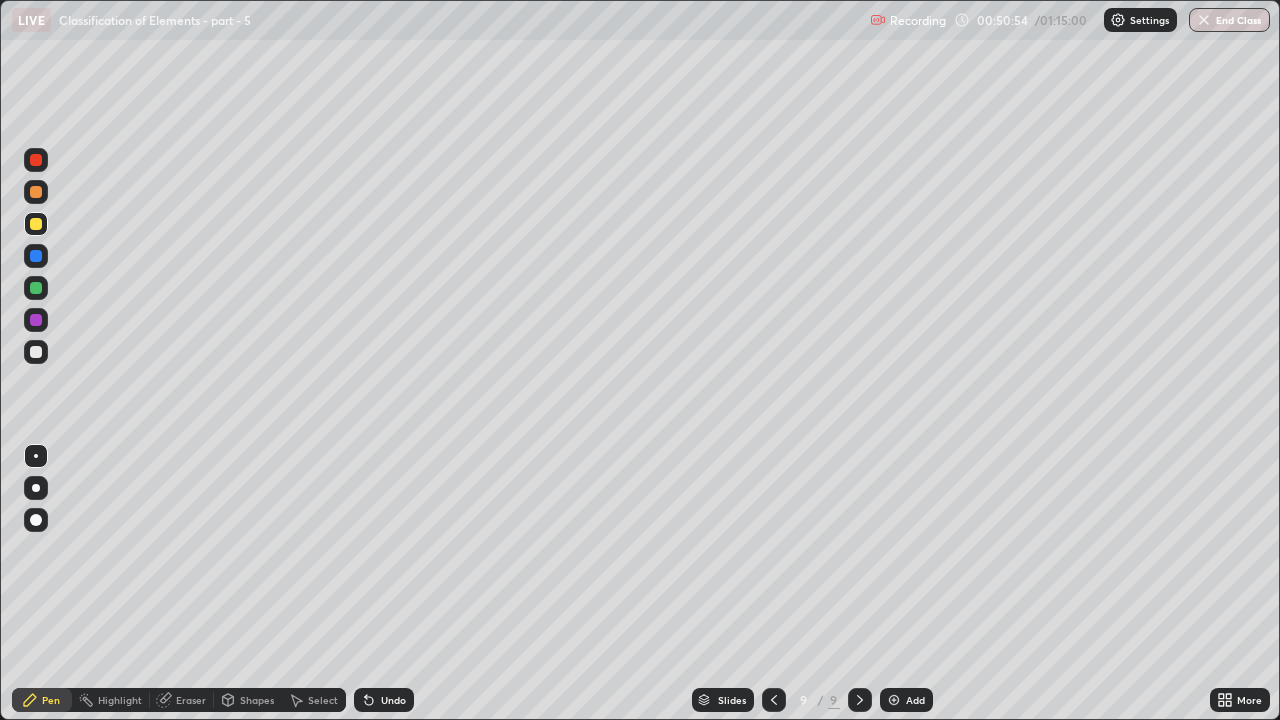 click 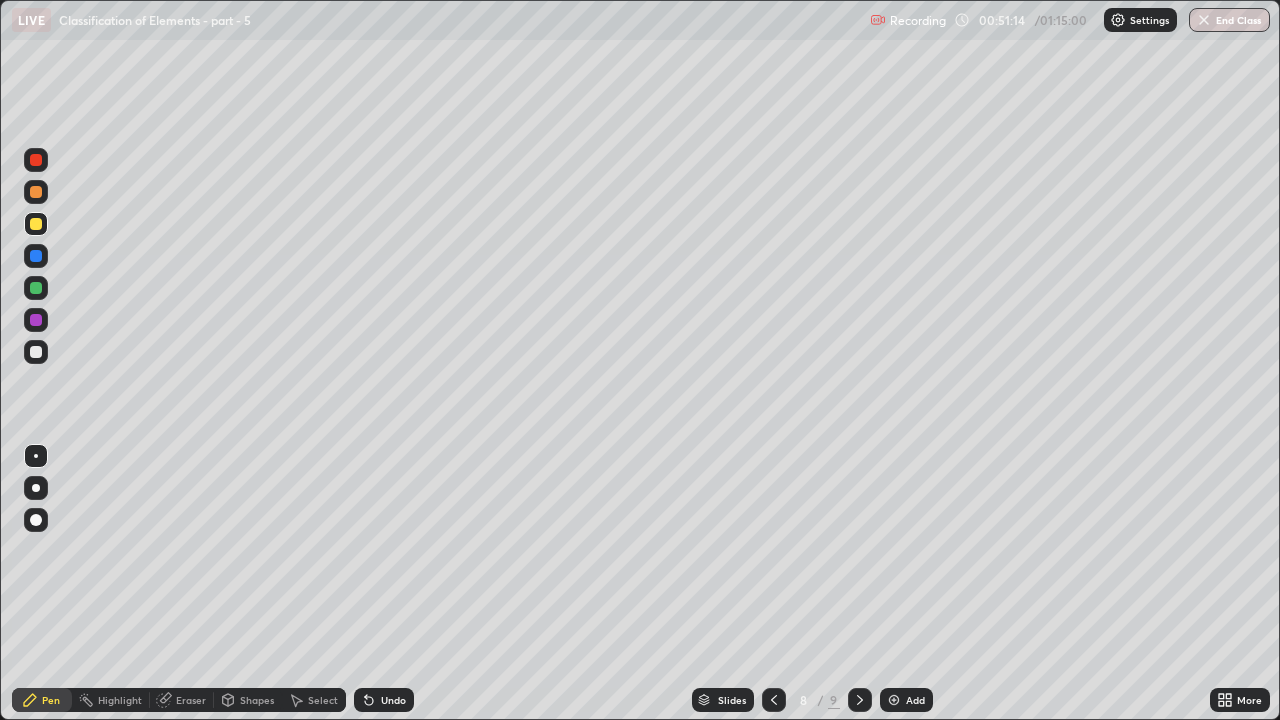 click on "Add" at bounding box center (906, 700) 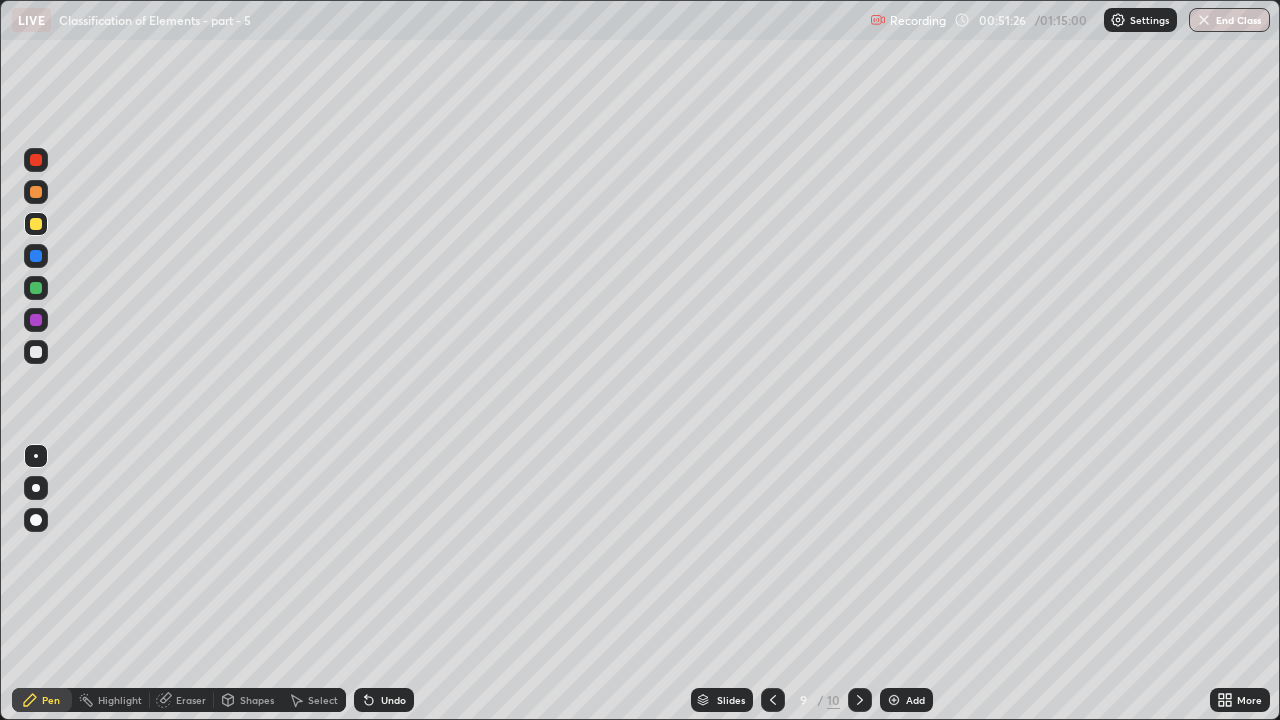 click at bounding box center [36, 256] 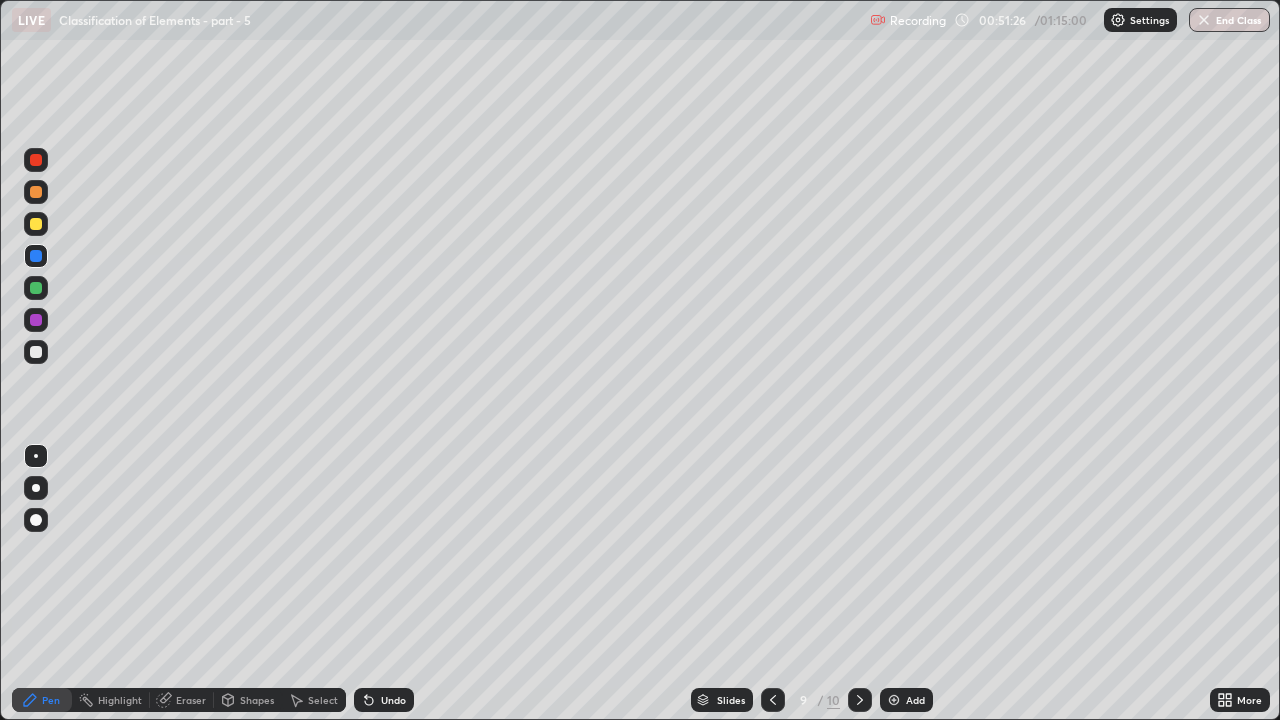 click at bounding box center (36, 192) 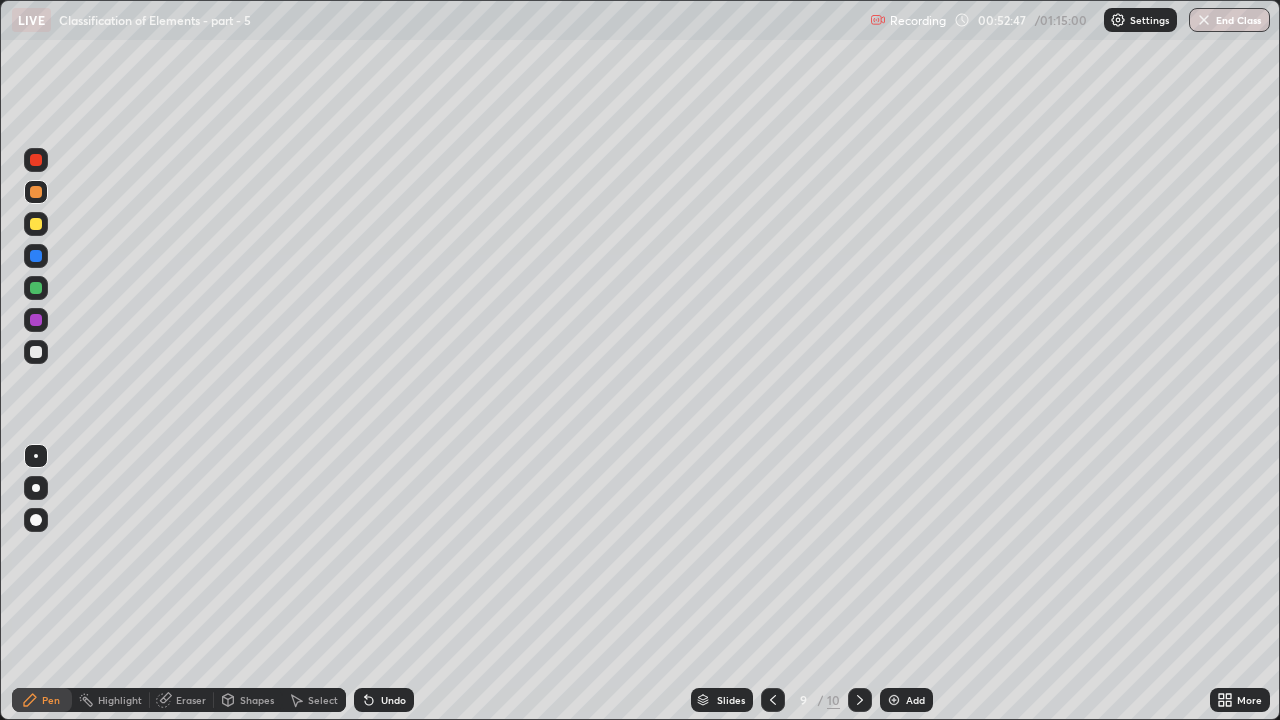 click at bounding box center [36, 288] 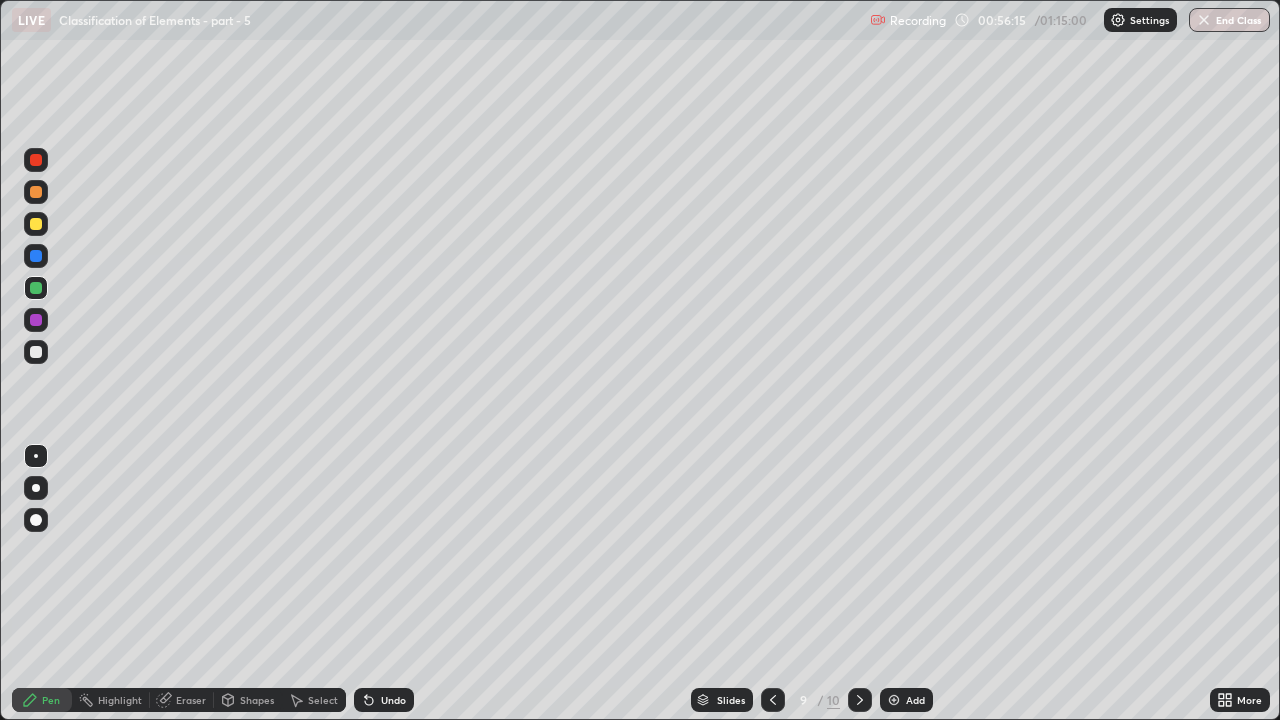 click at bounding box center (36, 224) 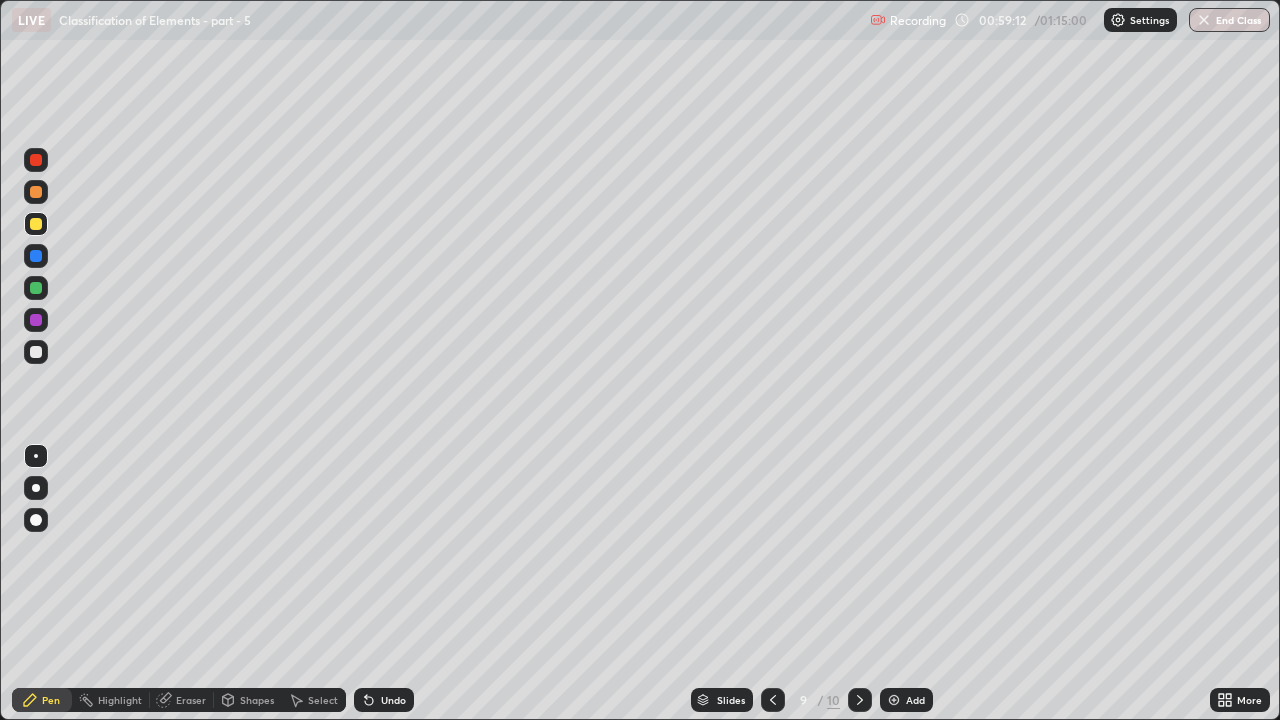 click at bounding box center [894, 700] 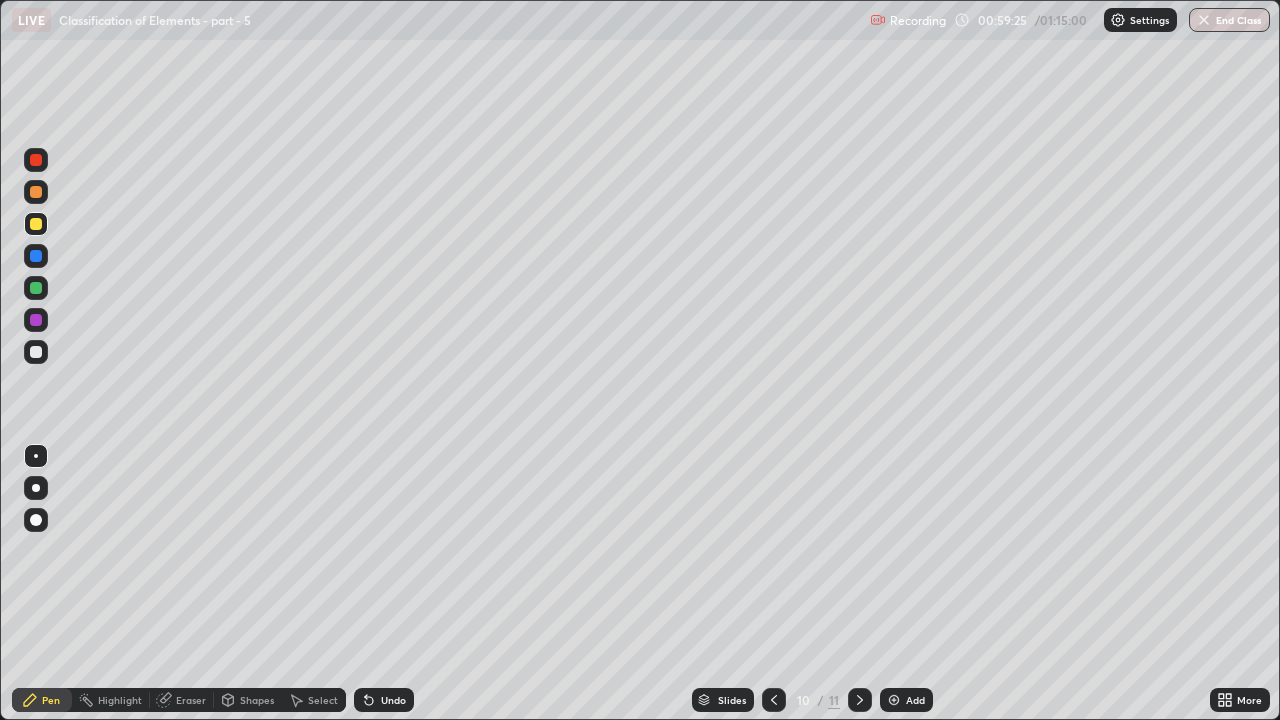 click at bounding box center (36, 192) 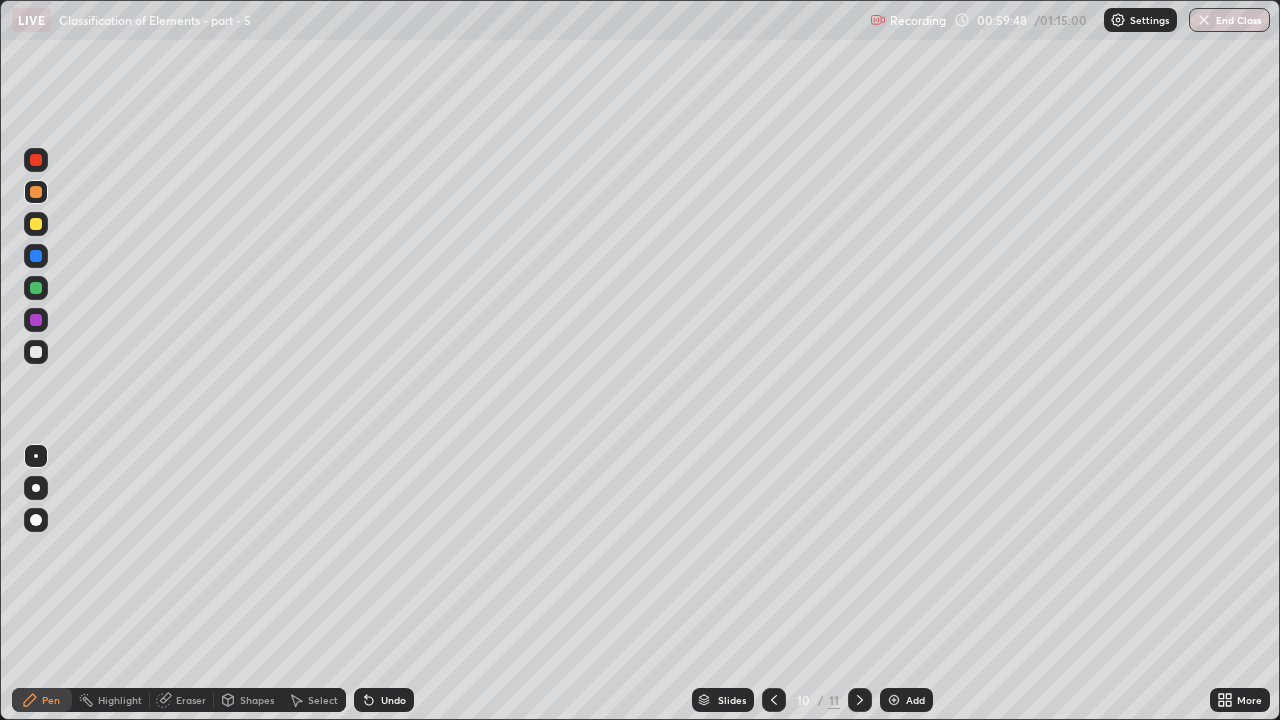click at bounding box center (36, 352) 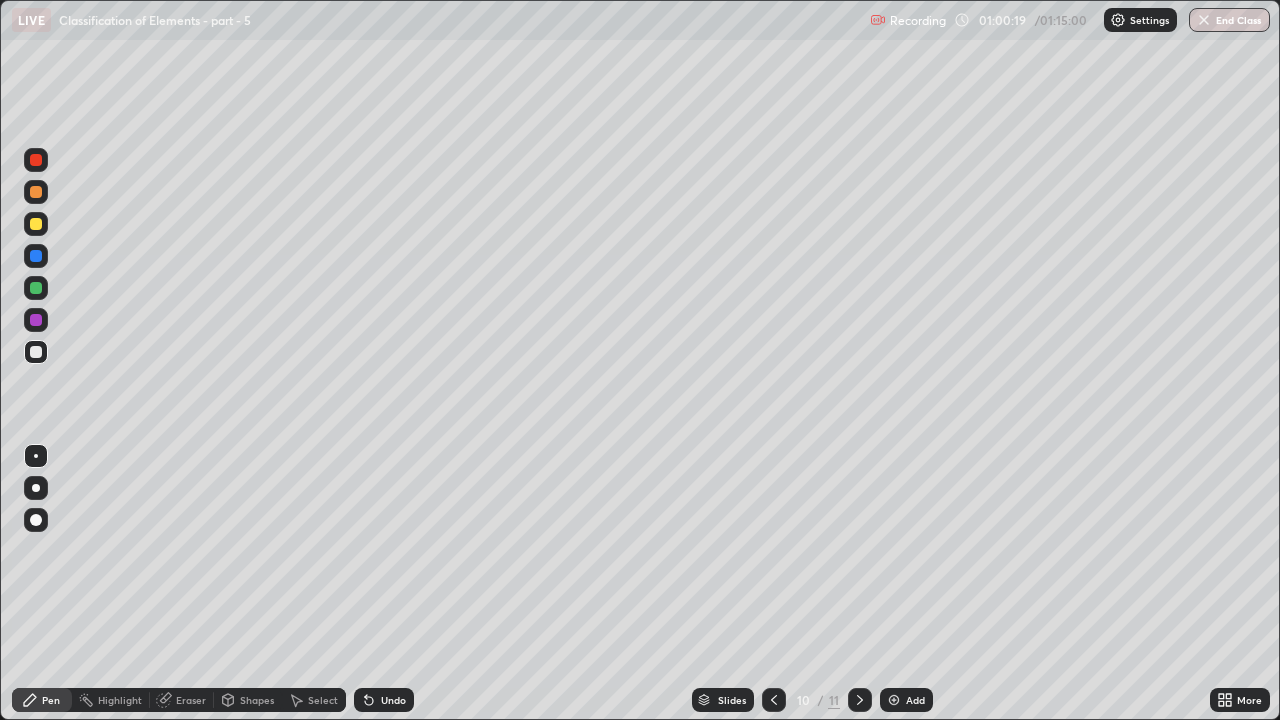 click on "Eraser" at bounding box center (182, 700) 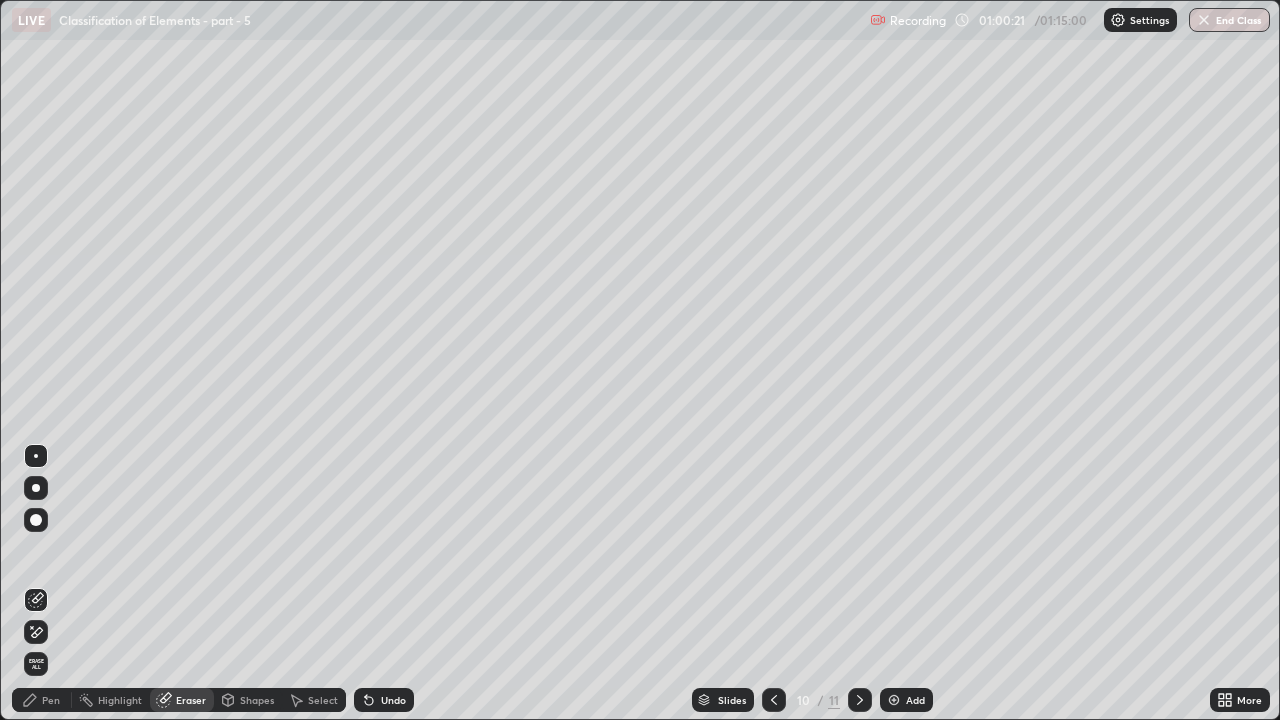 click on "Pen" at bounding box center (51, 700) 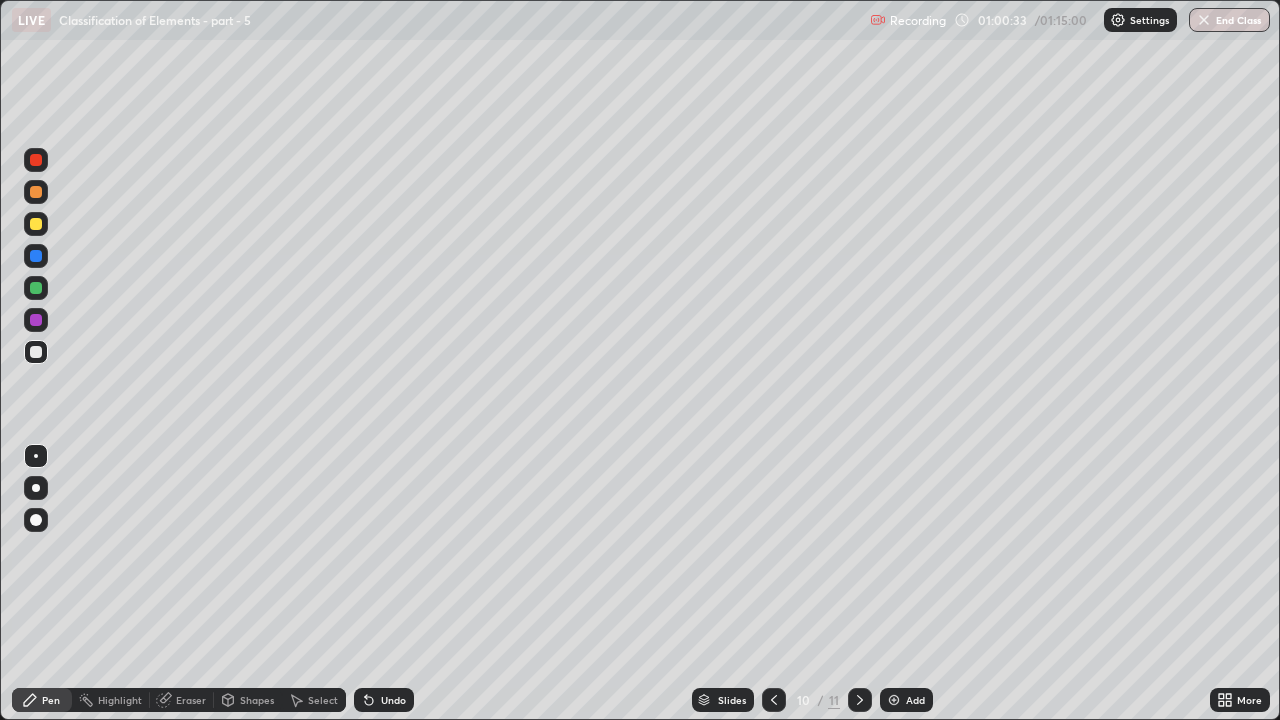 click on "Eraser" at bounding box center (182, 700) 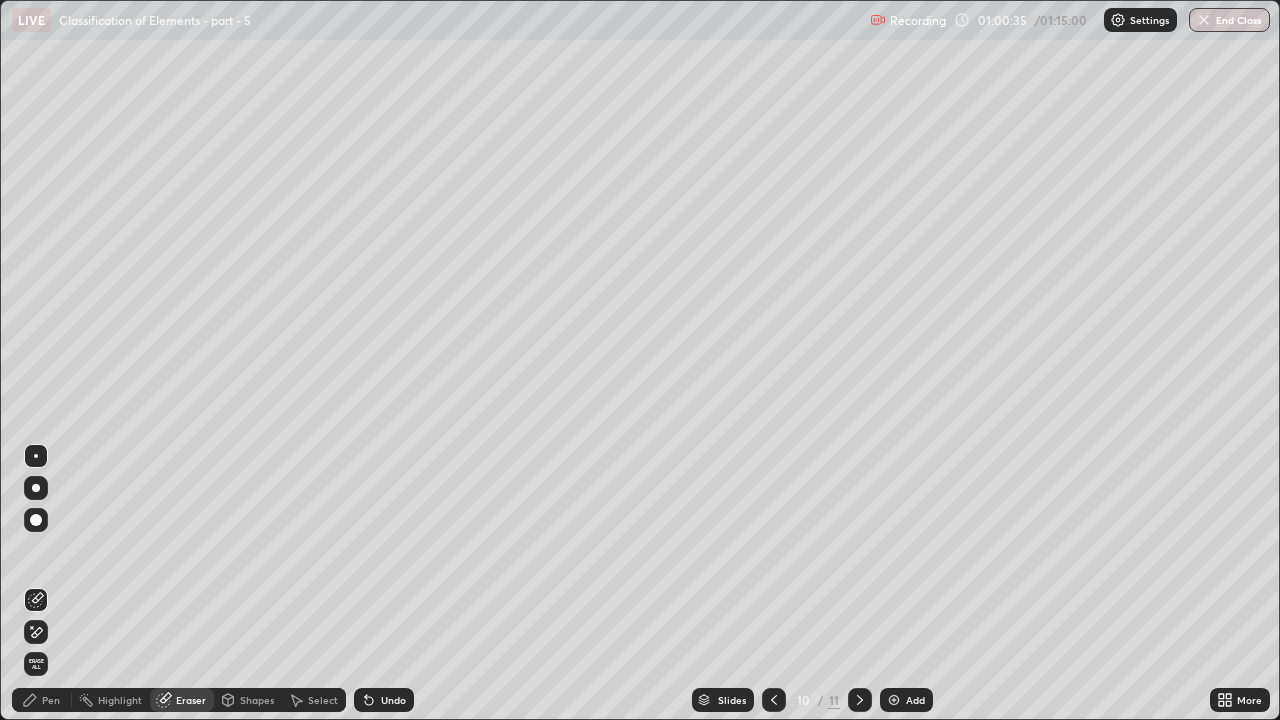 click on "Pen" at bounding box center (42, 700) 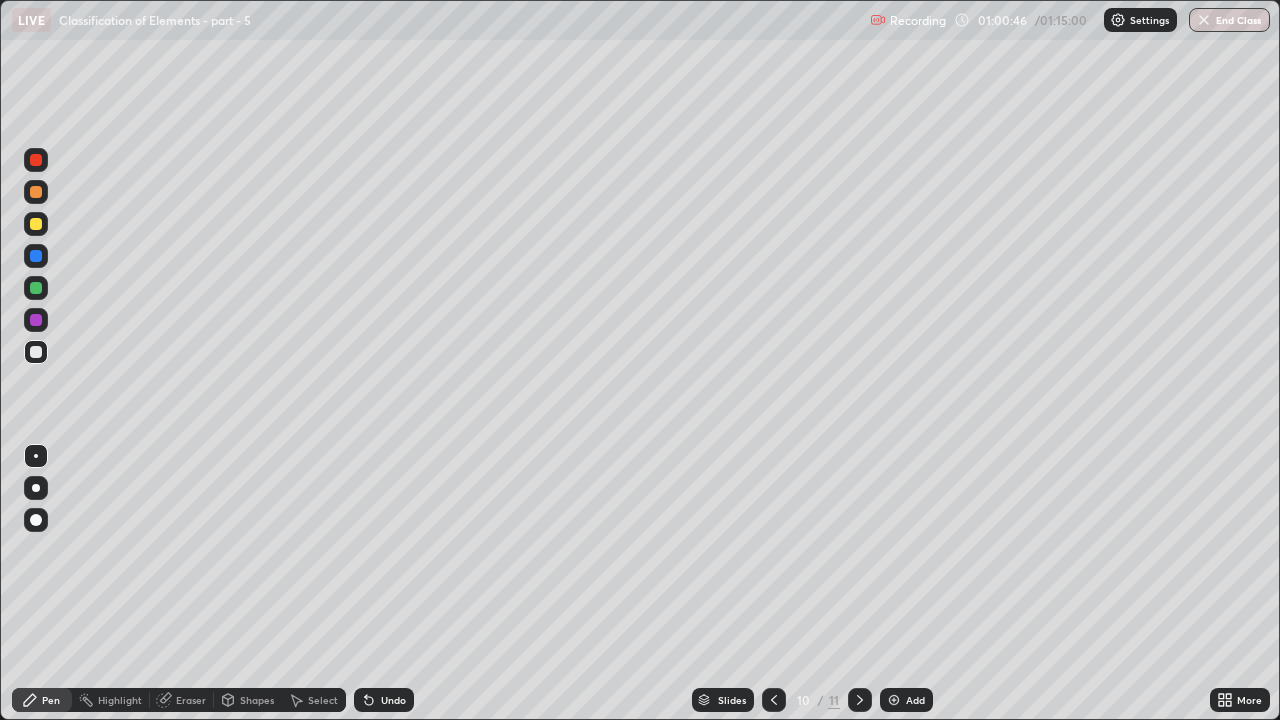 click at bounding box center (36, 224) 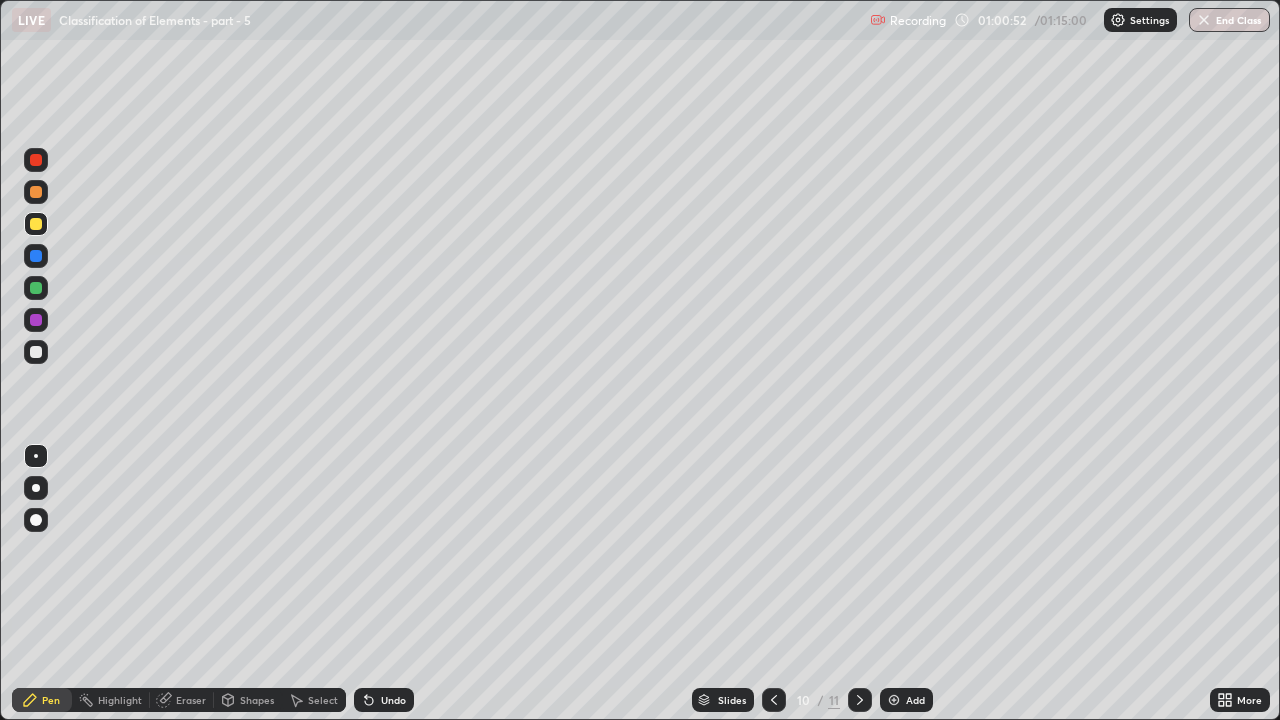 click on "Eraser" at bounding box center [191, 700] 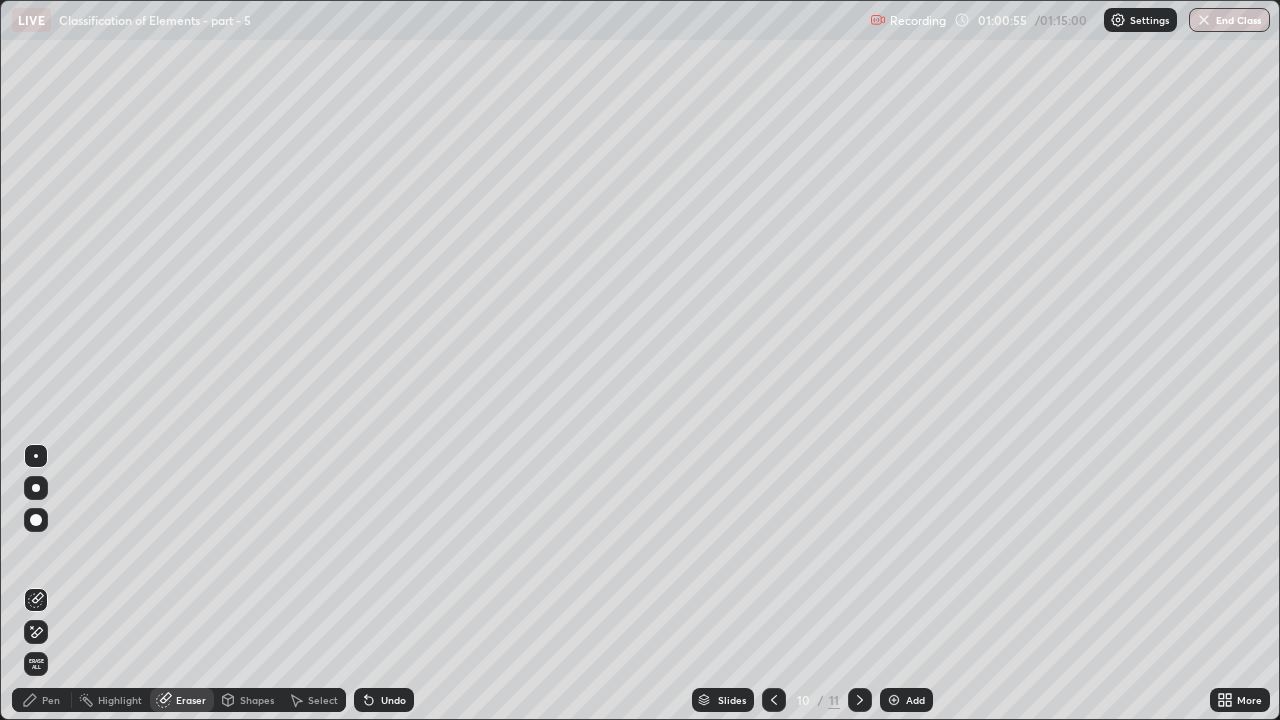 click on "Pen" at bounding box center [51, 700] 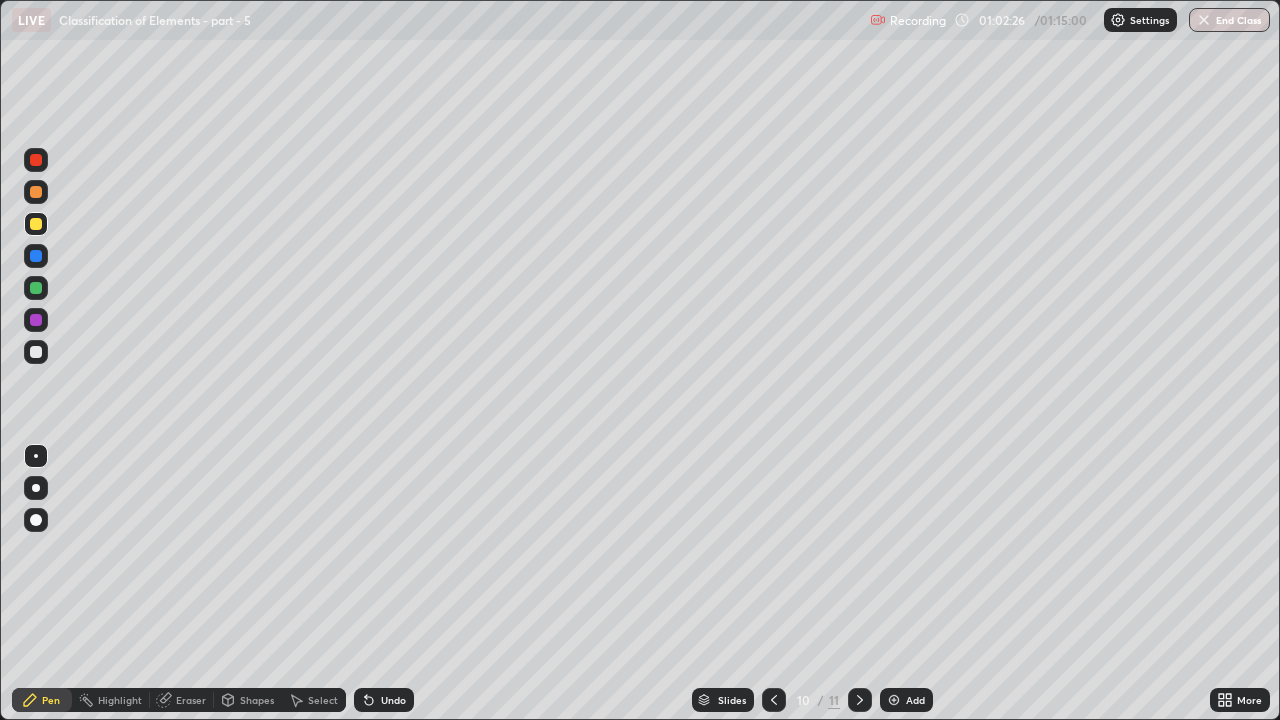 click 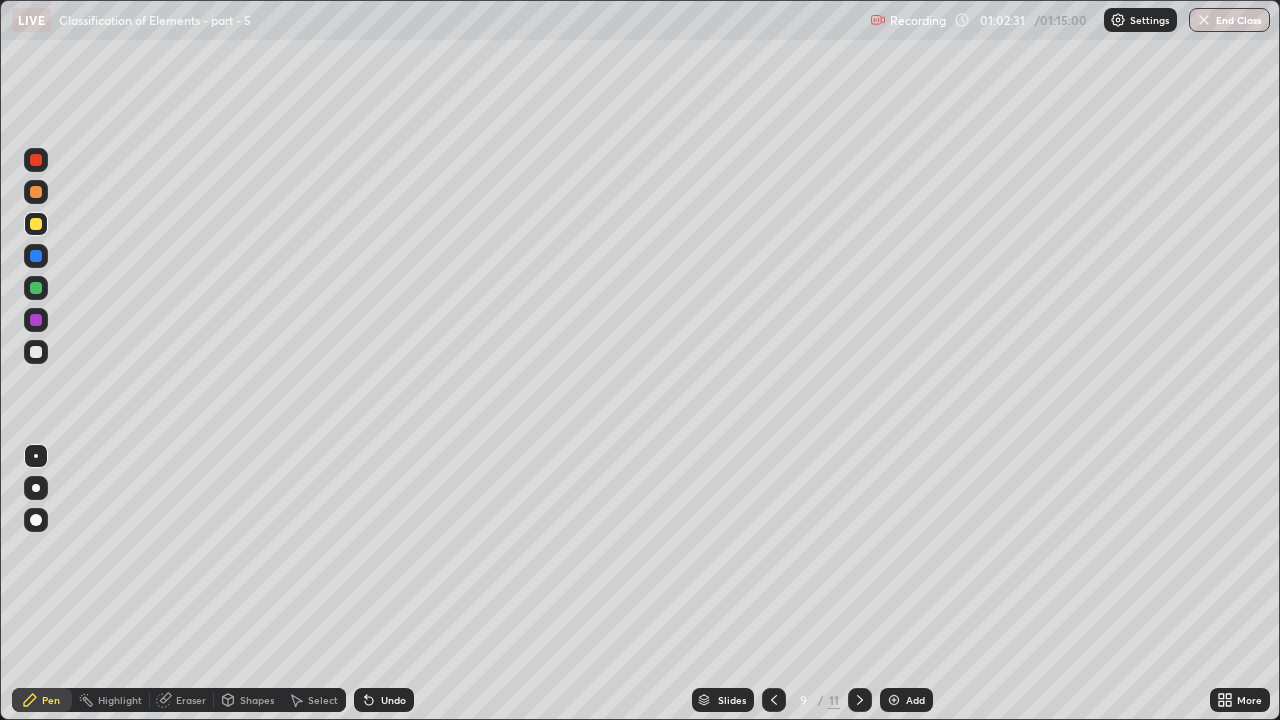 click 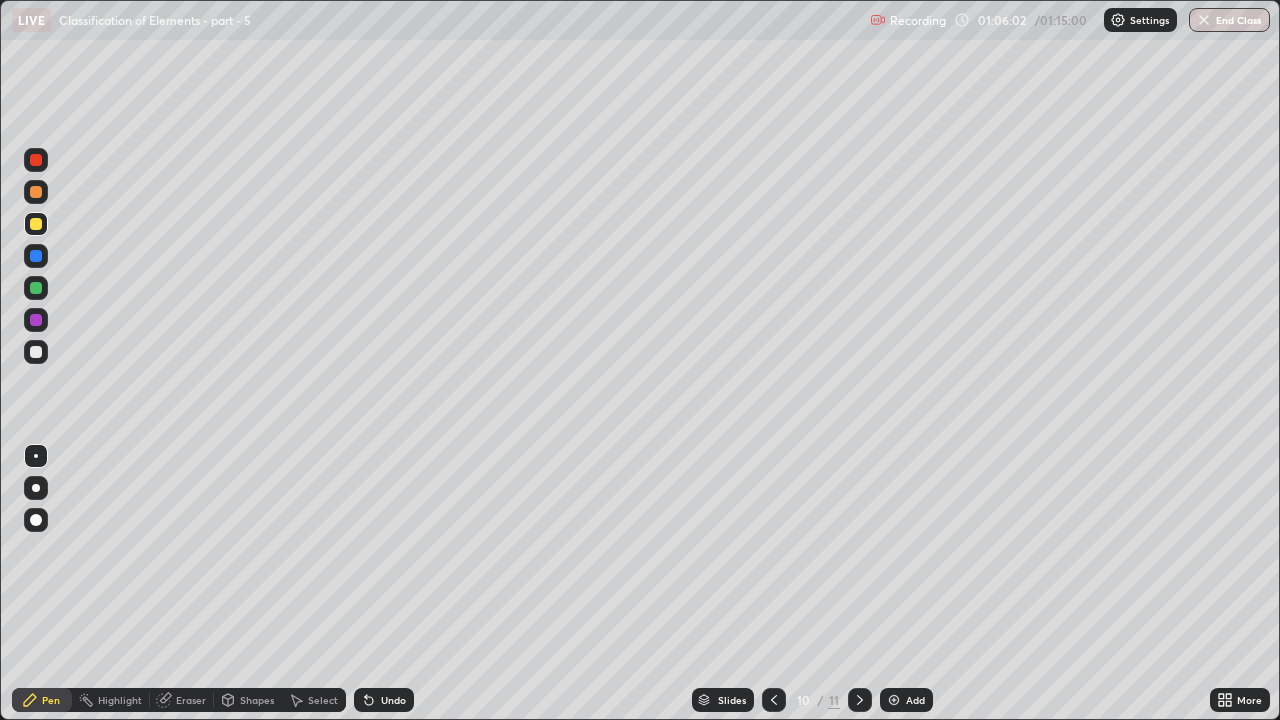 click at bounding box center (36, 320) 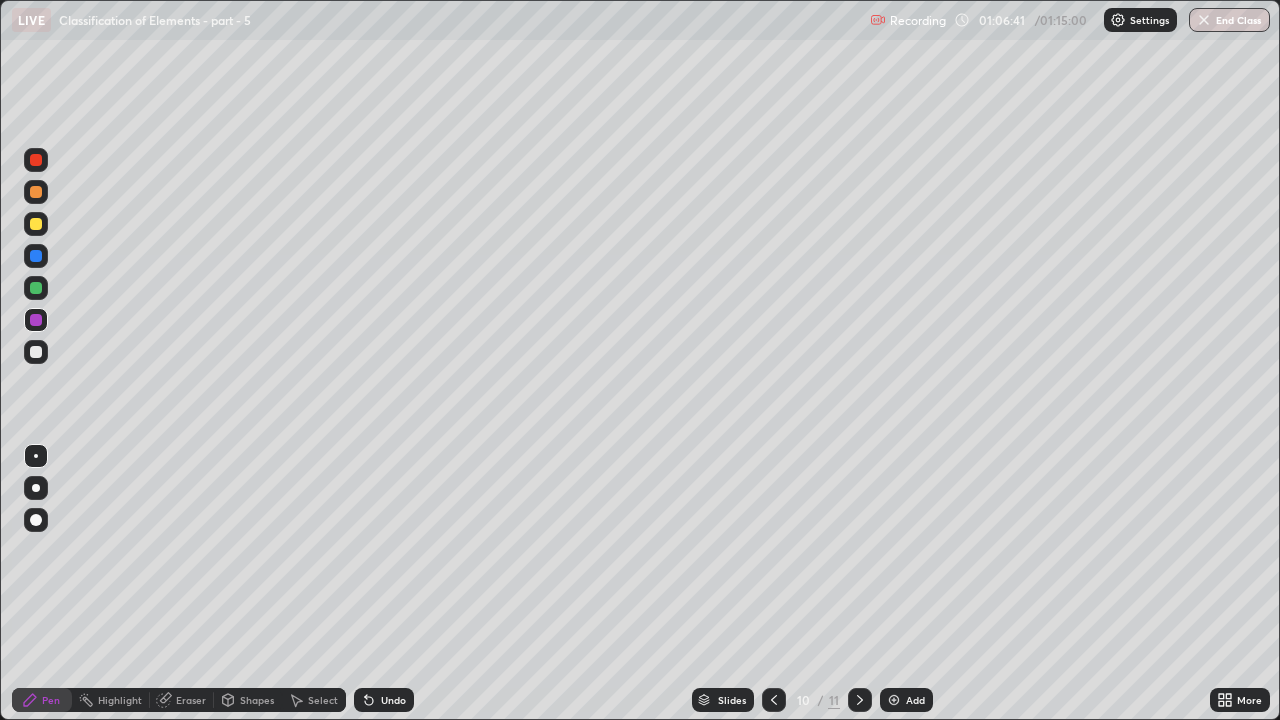 click on "Add" at bounding box center [915, 700] 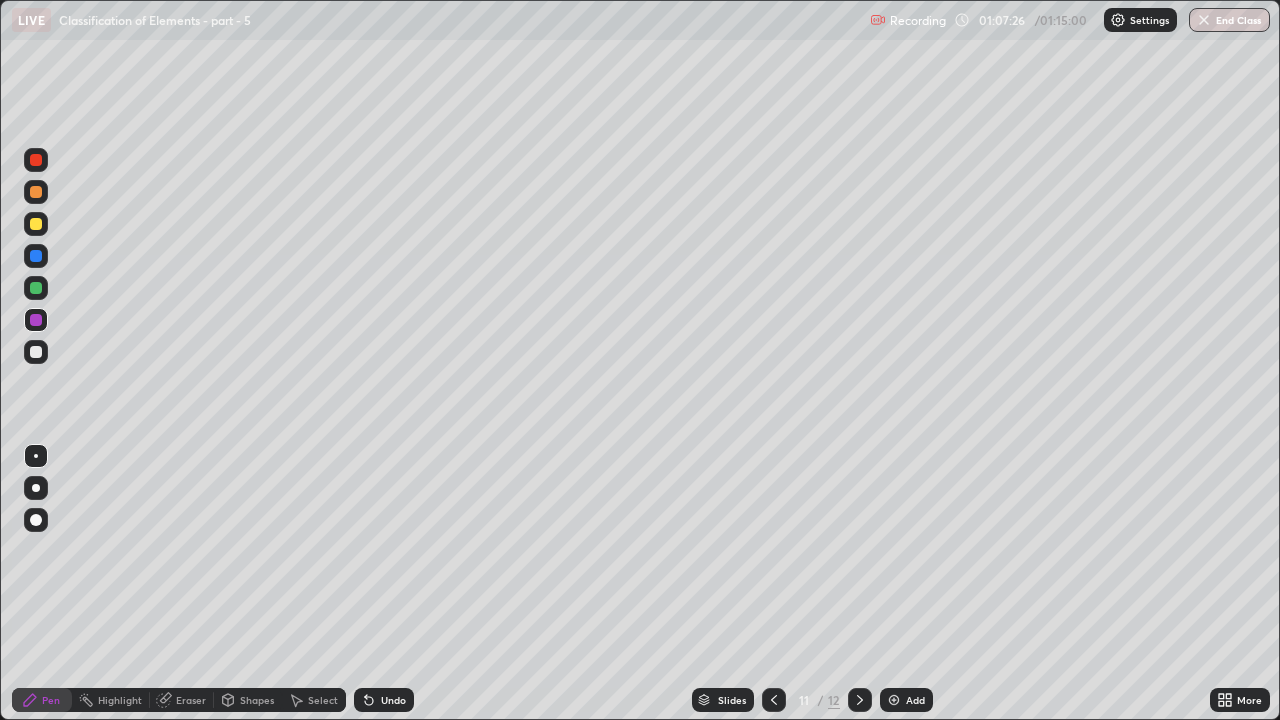 click 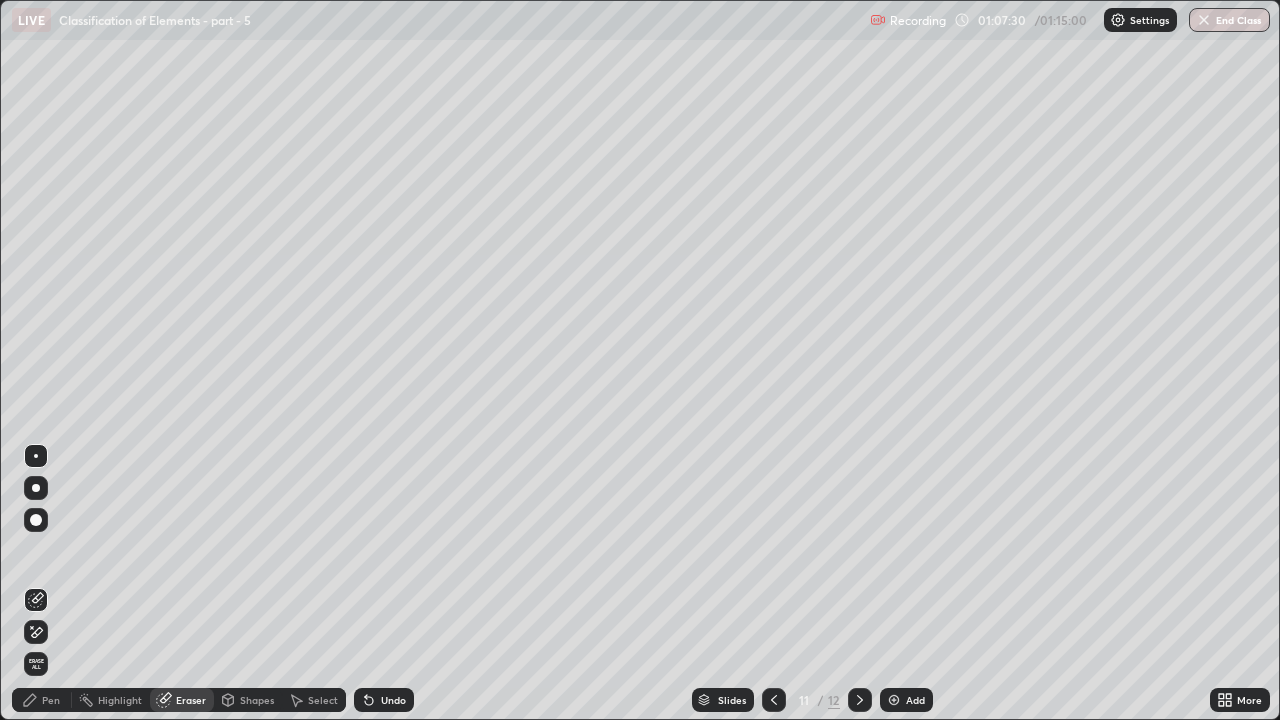 click on "Pen" at bounding box center [42, 700] 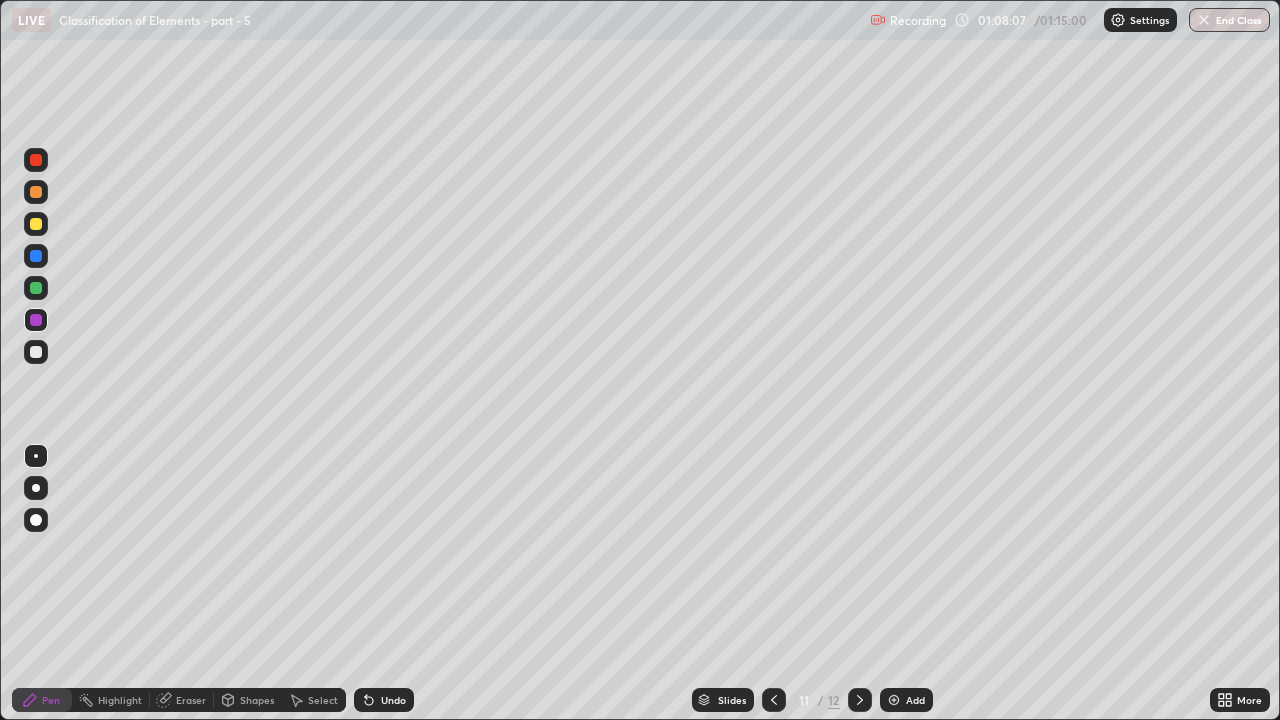 click on "Eraser" at bounding box center (191, 700) 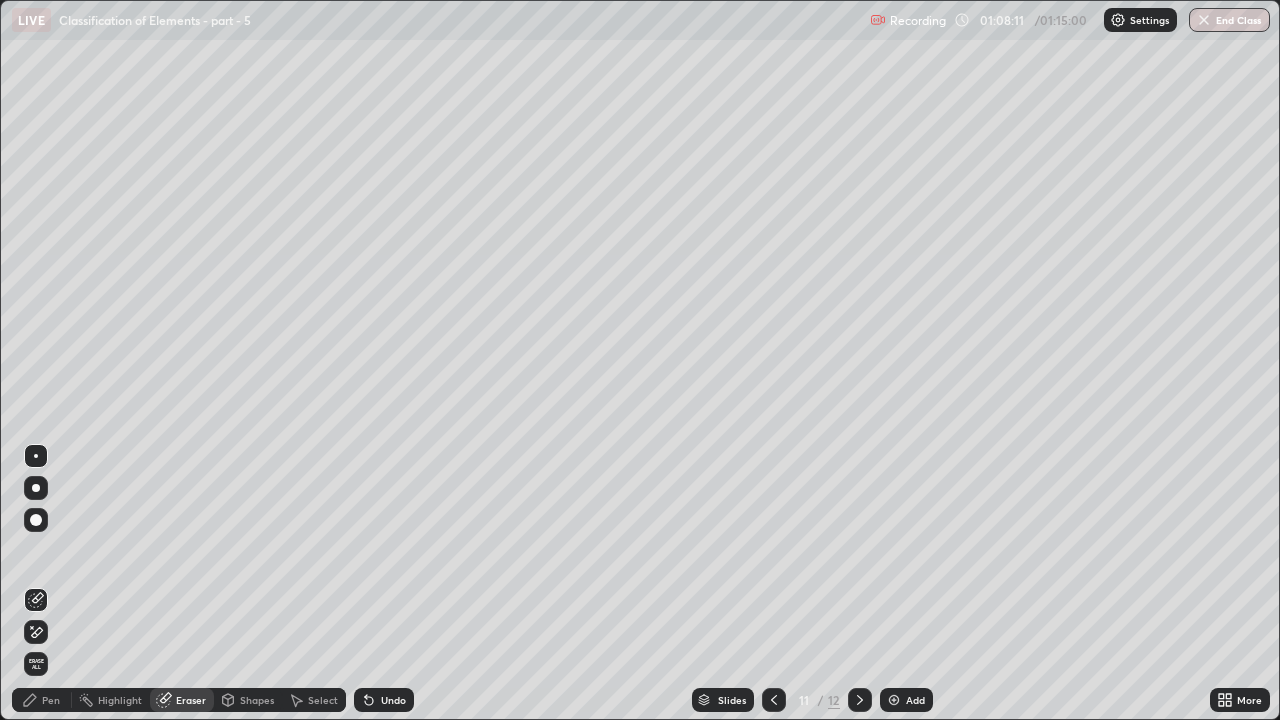 click on "Pen" at bounding box center (42, 700) 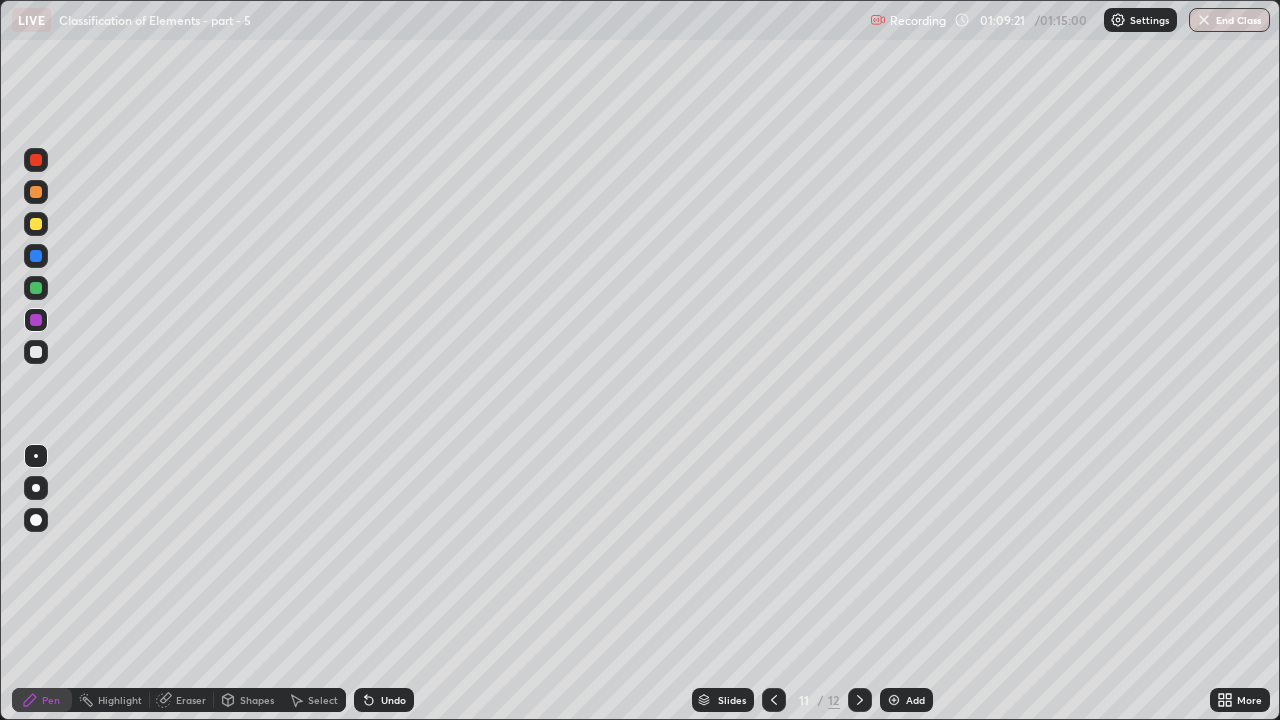 click on "Eraser" at bounding box center (191, 700) 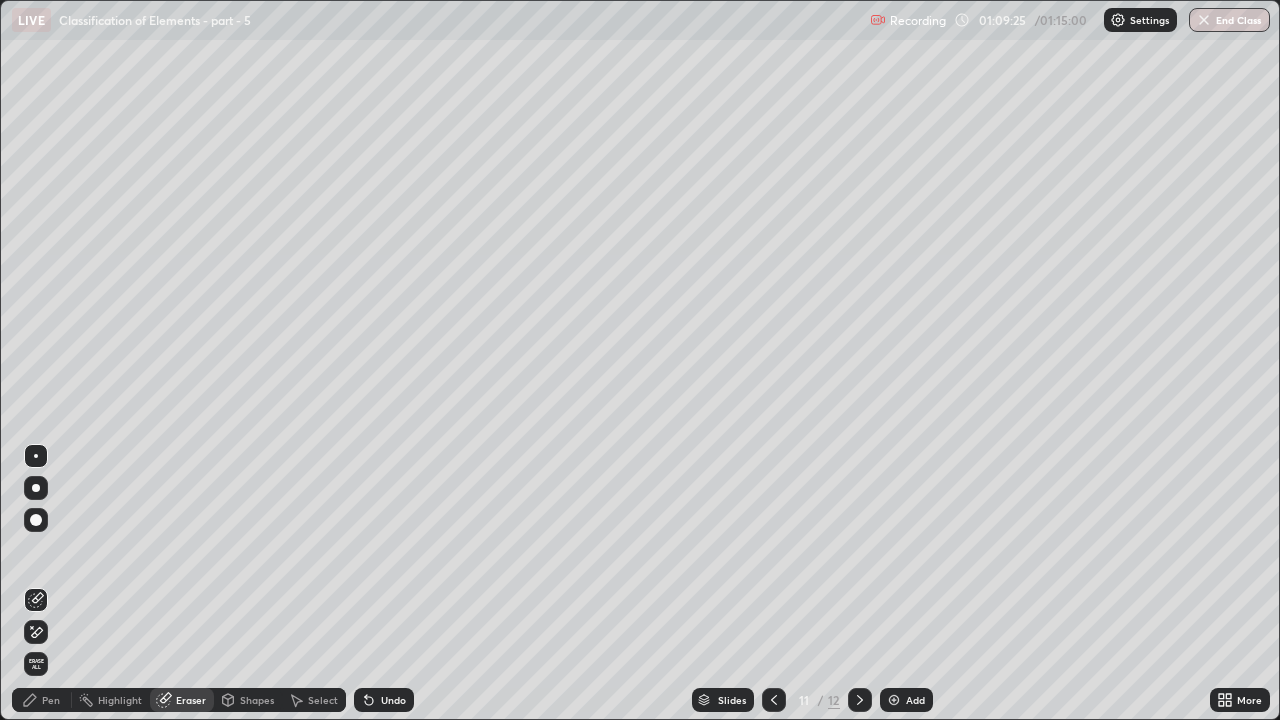 click on "Pen" at bounding box center (42, 700) 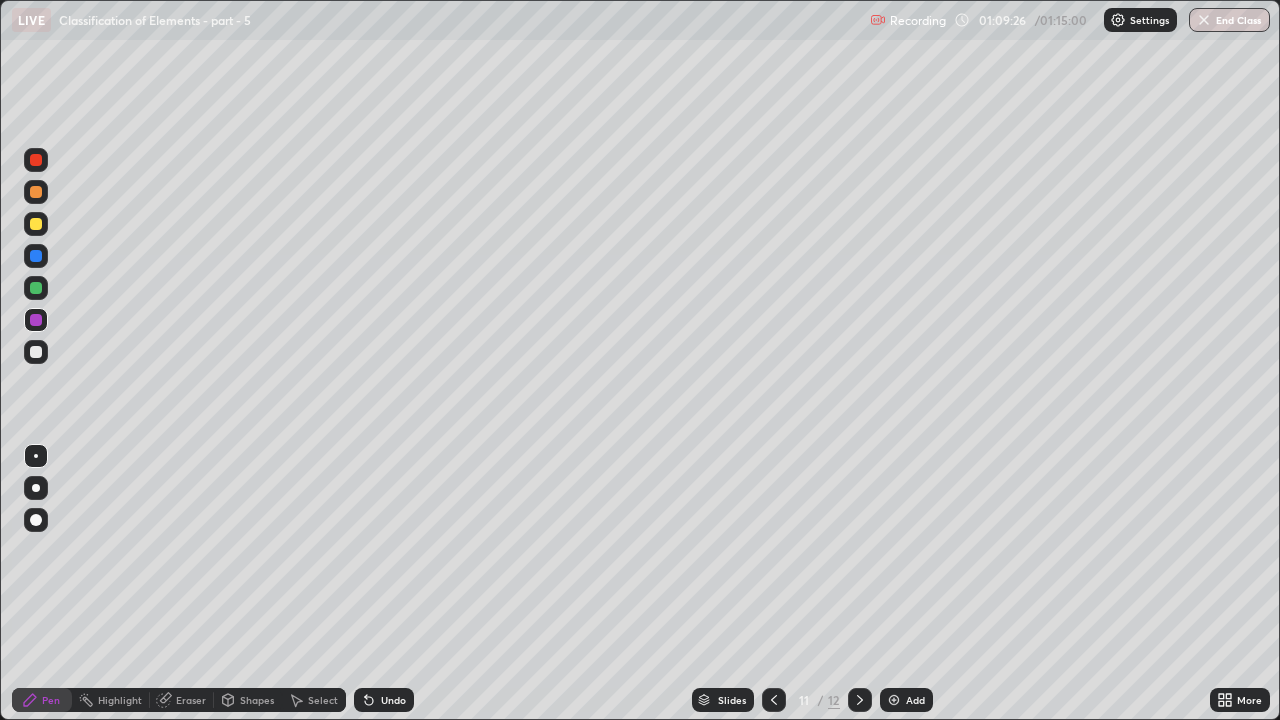 click at bounding box center (36, 352) 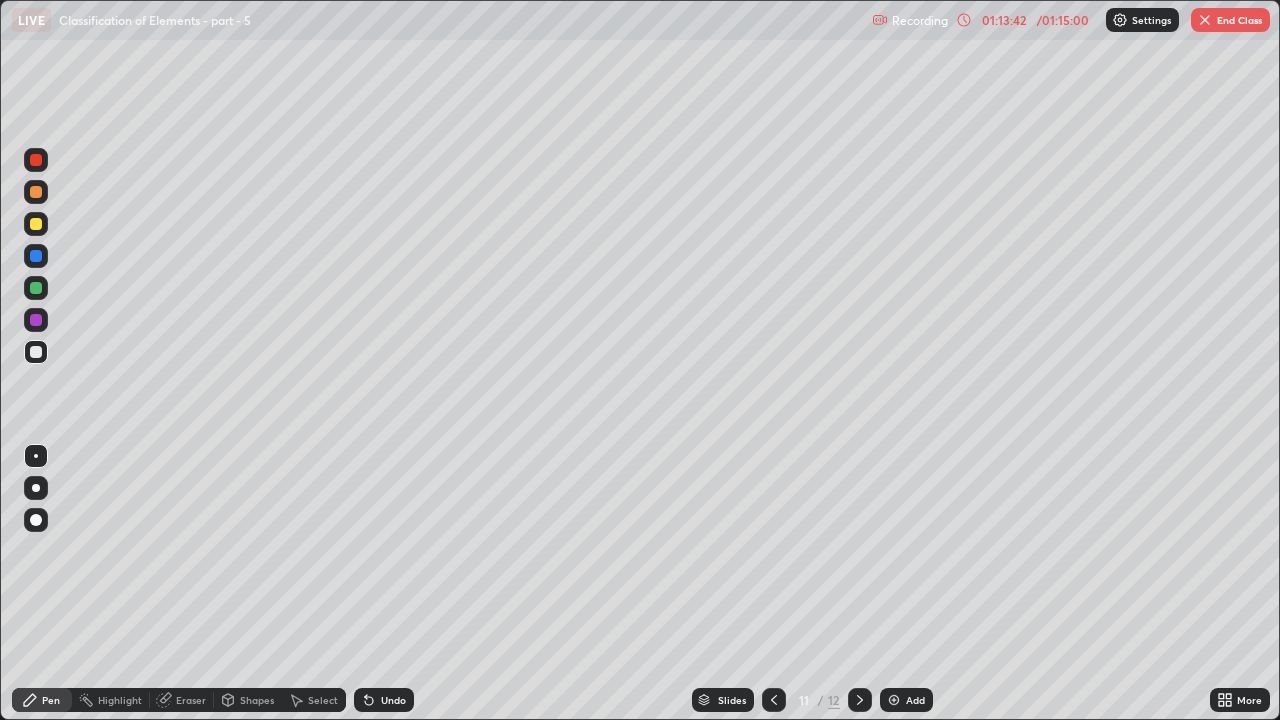 click on "Add" at bounding box center [915, 700] 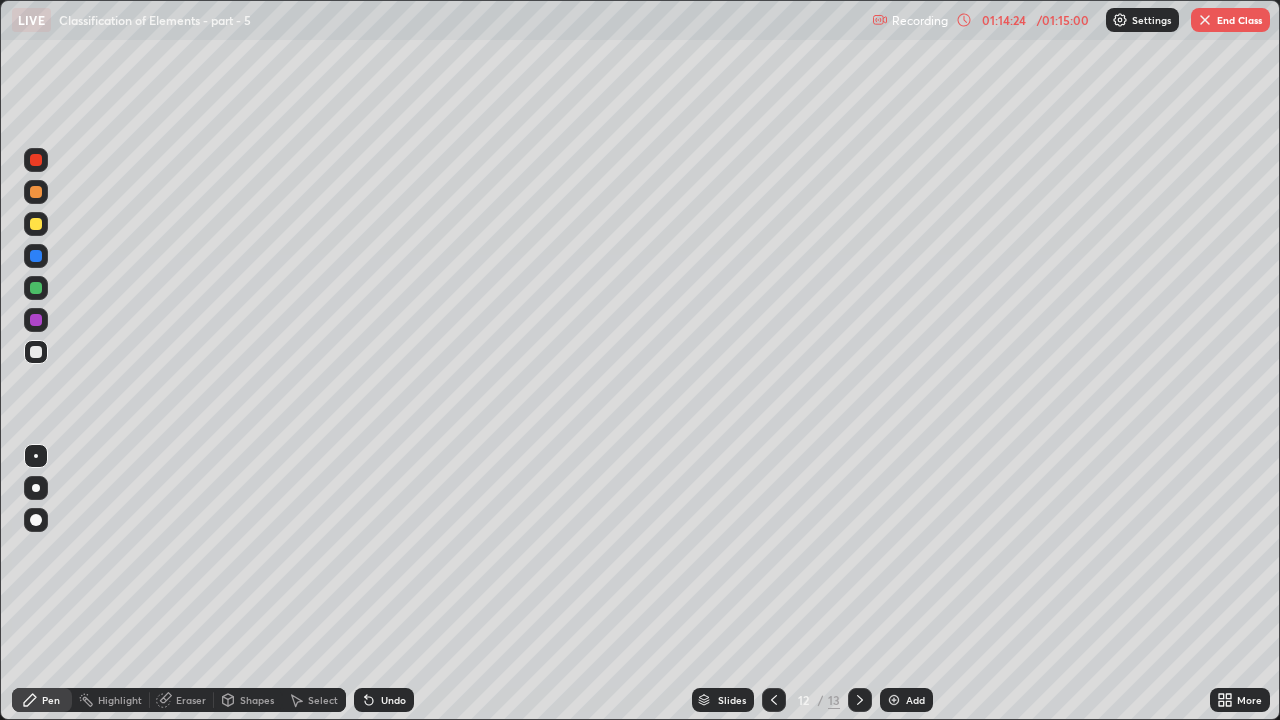 click at bounding box center [36, 224] 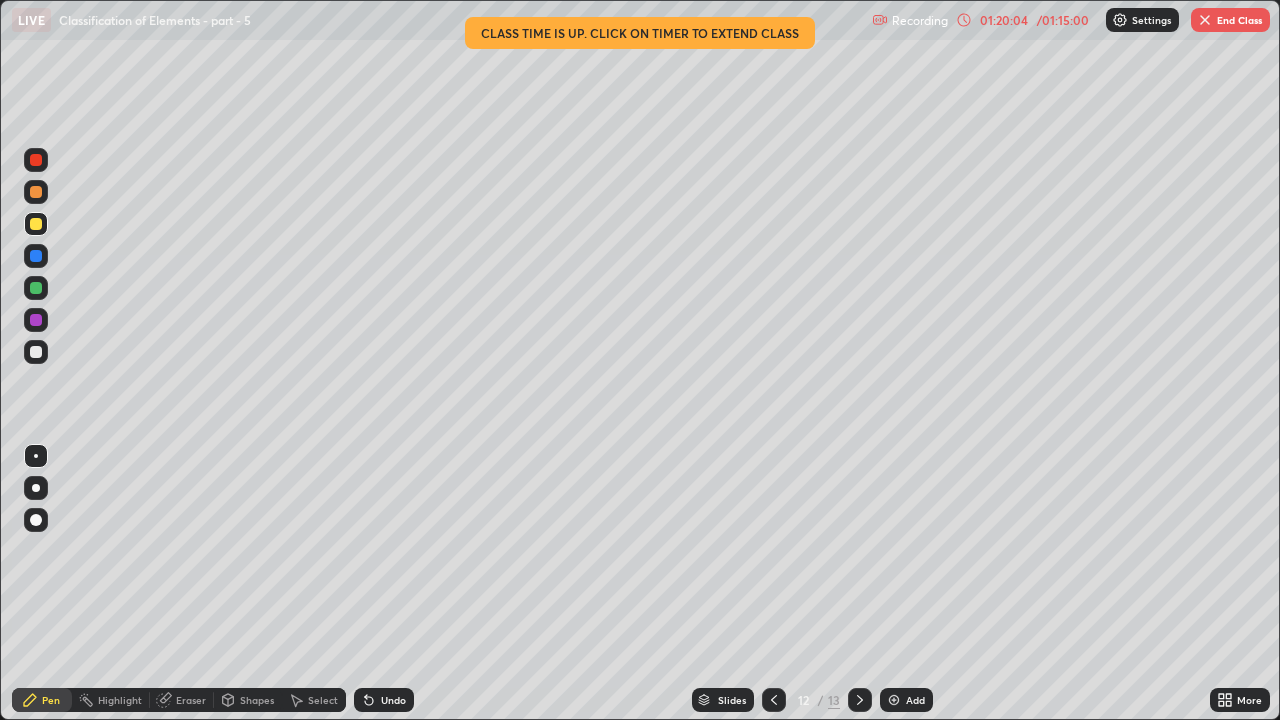 click on "End Class" at bounding box center (1230, 20) 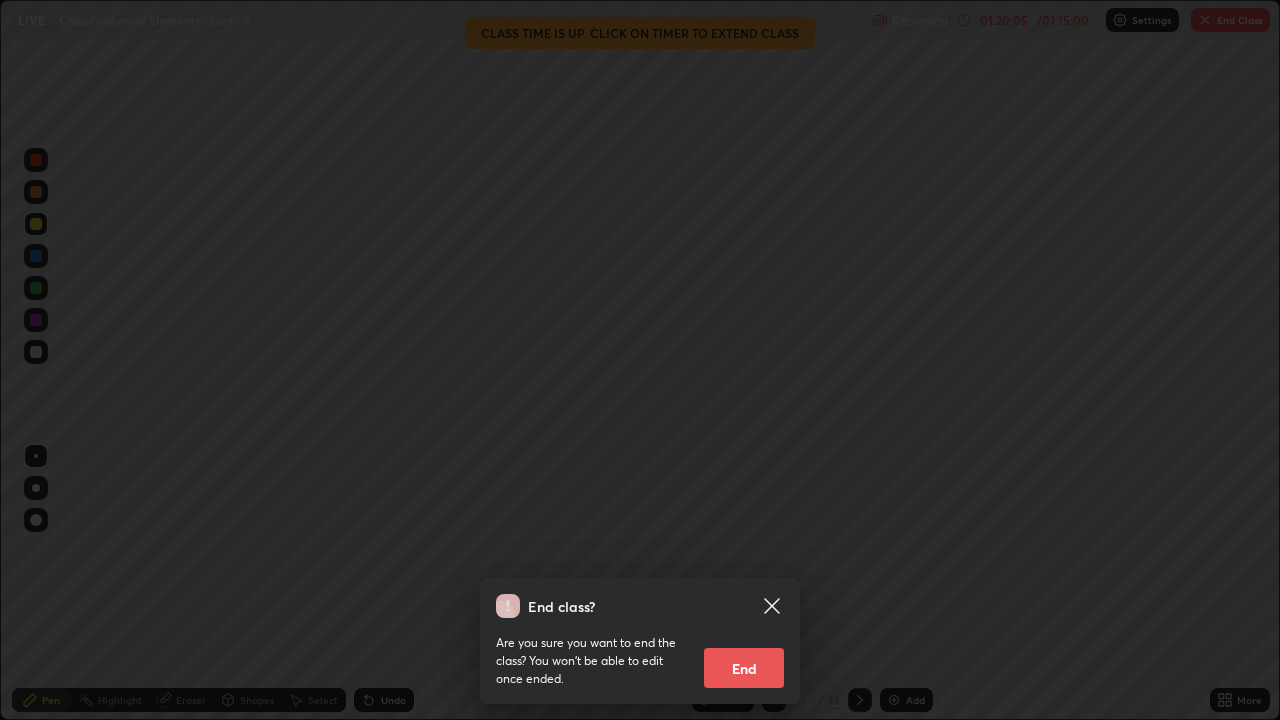 click on "End" at bounding box center (744, 668) 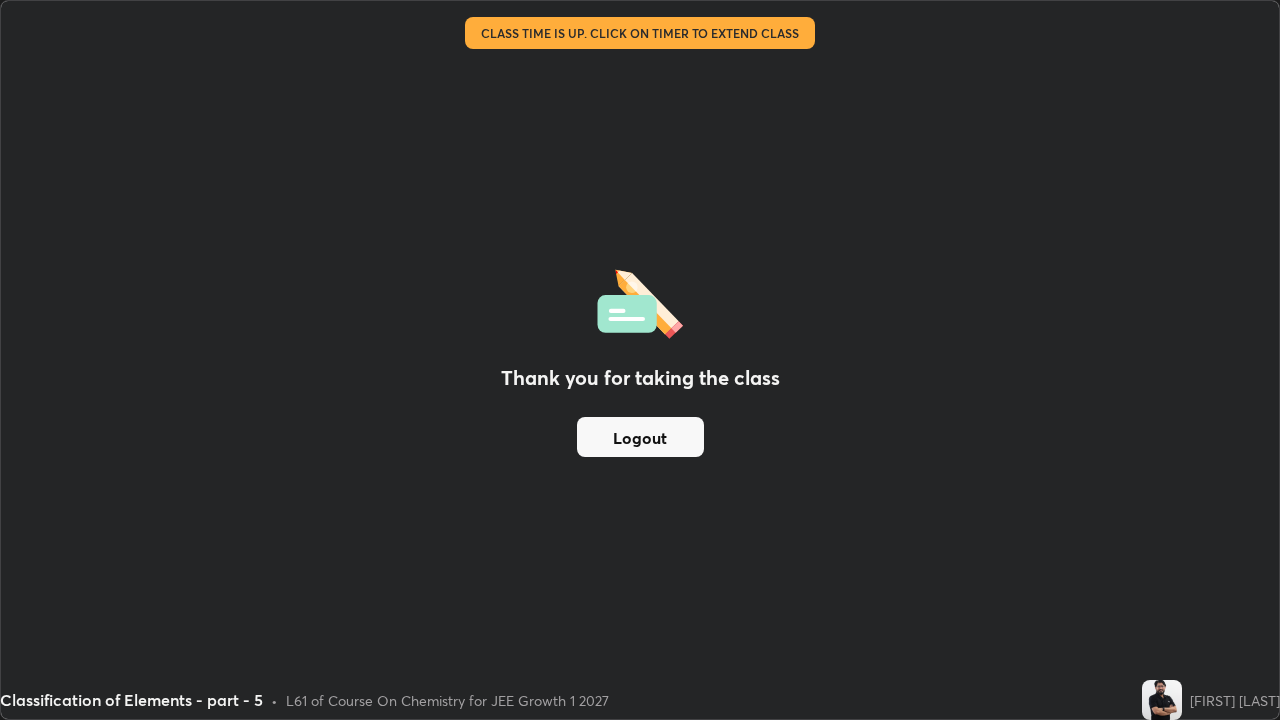click on "Logout" at bounding box center [640, 437] 